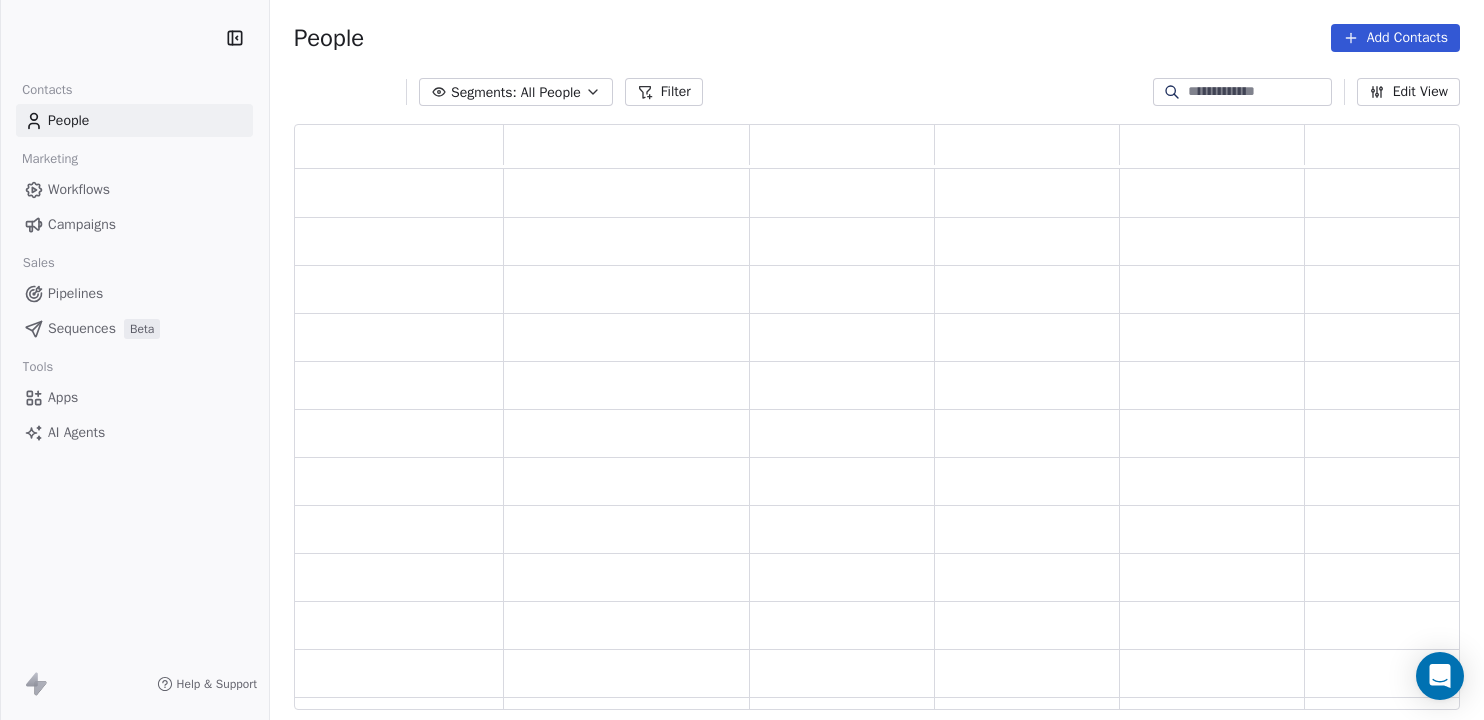 scroll, scrollTop: 0, scrollLeft: 0, axis: both 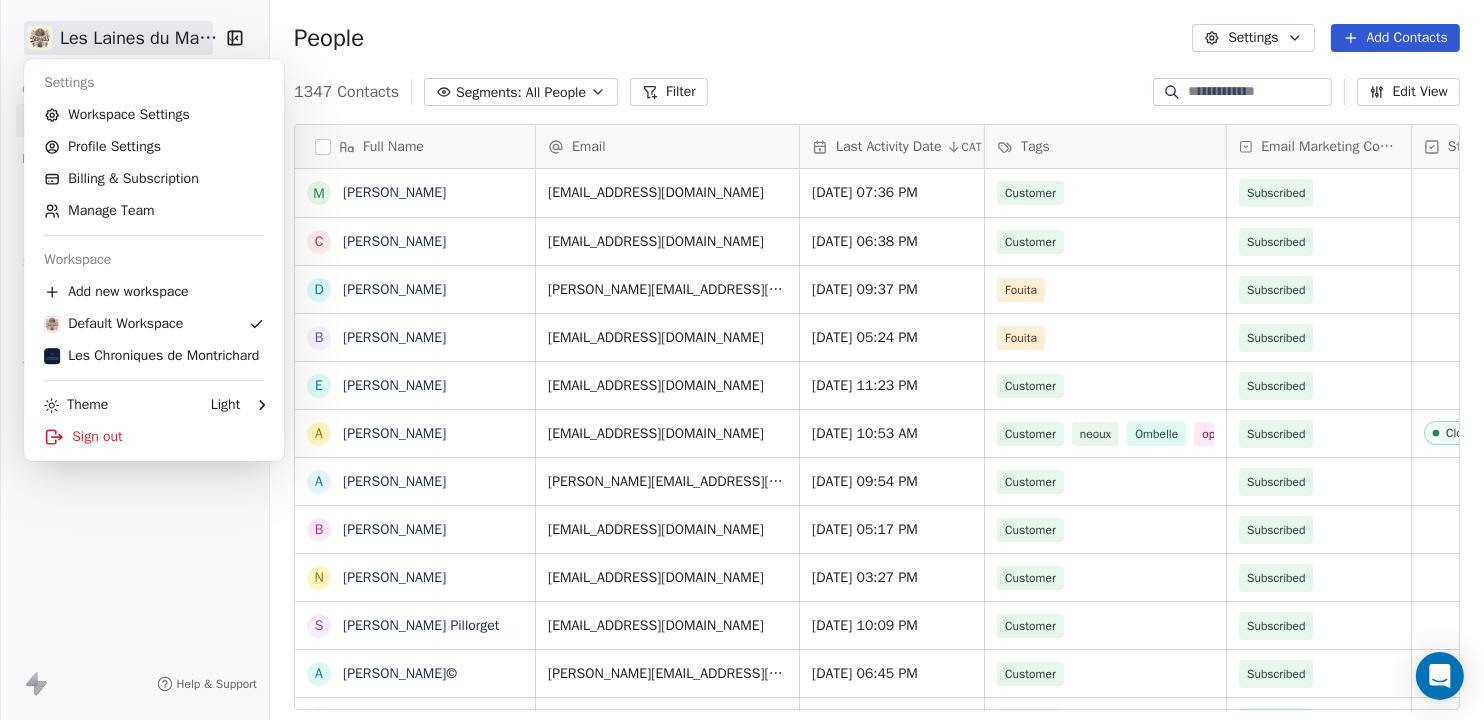 click on "[PERSON_NAME] du Marais Contacts People Marketing Workflows Campaigns Sales Pipelines Sequences Beta Tools Apps AI Agents Help & Support People Settings  Add Contacts 1347 Contacts Segments: All People Filter  Edit View Tag Add to Sequence Export Full Name M [PERSON_NAME] C [PERSON_NAME] D [PERSON_NAME] B [PERSON_NAME] E [PERSON_NAME] A [PERSON_NAME] A [PERSON_NAME] B [PERSON_NAME] N [PERSON_NAME] S [PERSON_NAME] Pillorget A [PERSON_NAME]© F [PERSON_NAME] C [PERSON_NAME] C [PERSON_NAME] Rocaboy M [PERSON_NAME] G [PERSON_NAME] B [PERSON_NAME] S [PERSON_NAME] S [PERSON_NAME] [PERSON_NAME] M [PERSON_NAME] S [PERSON_NAME] C [PERSON_NAME] S [PERSON_NAME] F [PERSON_NAME] F [PERSON_NAME] M [PERSON_NAME] M MP LE BOHEC J [PERSON_NAME] F [PERSON_NAME] S [PERSON_NAME] A [PERSON_NAME]. [PERSON_NAME] M [PERSON_NAME] Email Last Activity Date CAT Tags Email Marketing Consent Status Country Customer Lifetime Value Created Date CAT [EMAIL_ADDRESS][DOMAIN_NAME][DATE] 07:36 PM" at bounding box center [742, 360] 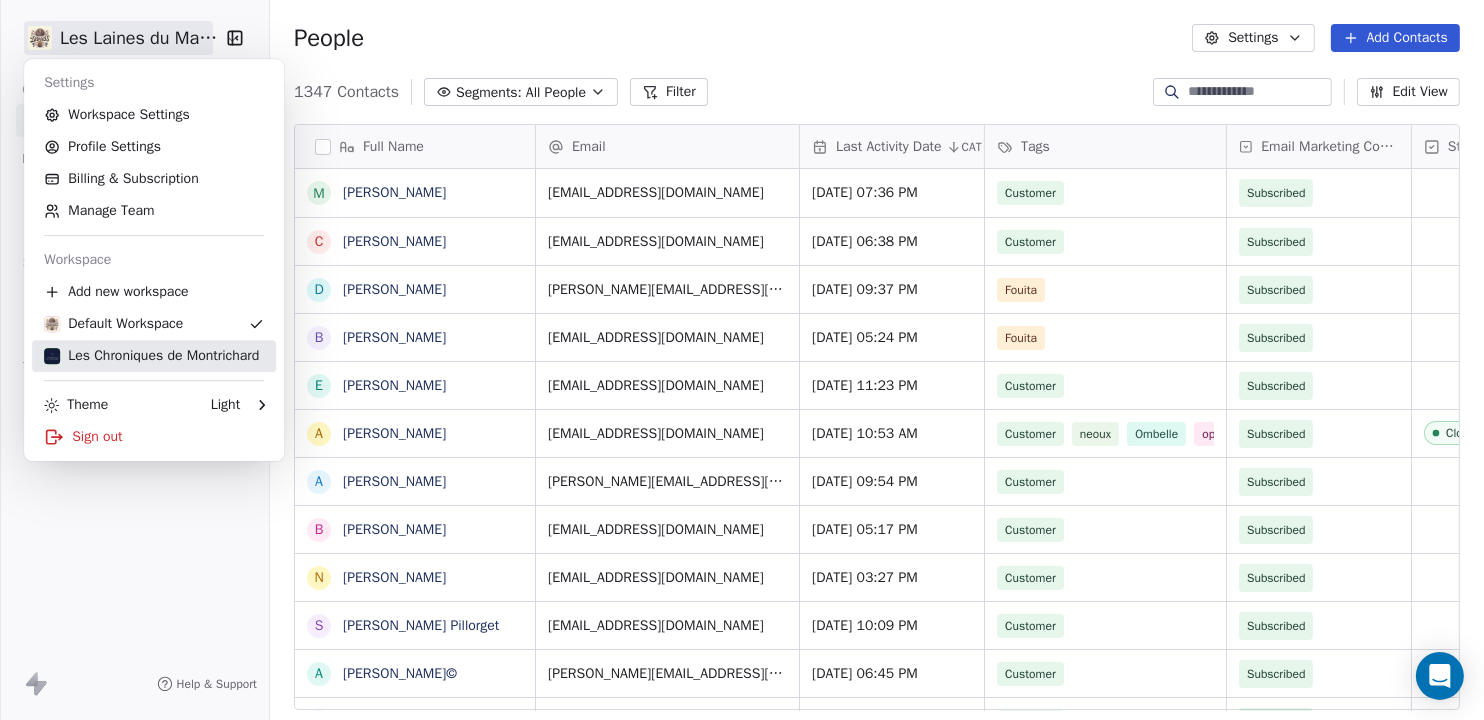 click on "Les Chroniques de Montrichard" at bounding box center (151, 356) 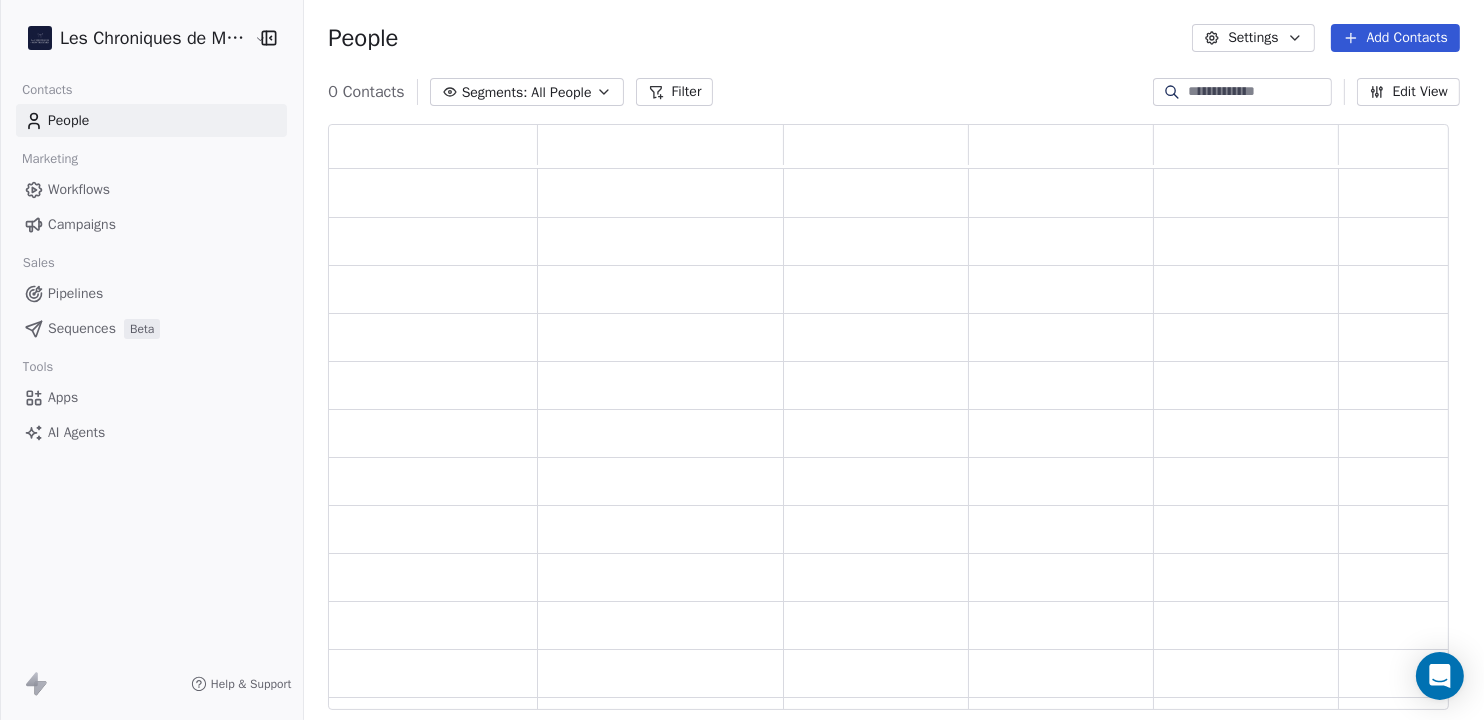 scroll, scrollTop: 20, scrollLeft: 20, axis: both 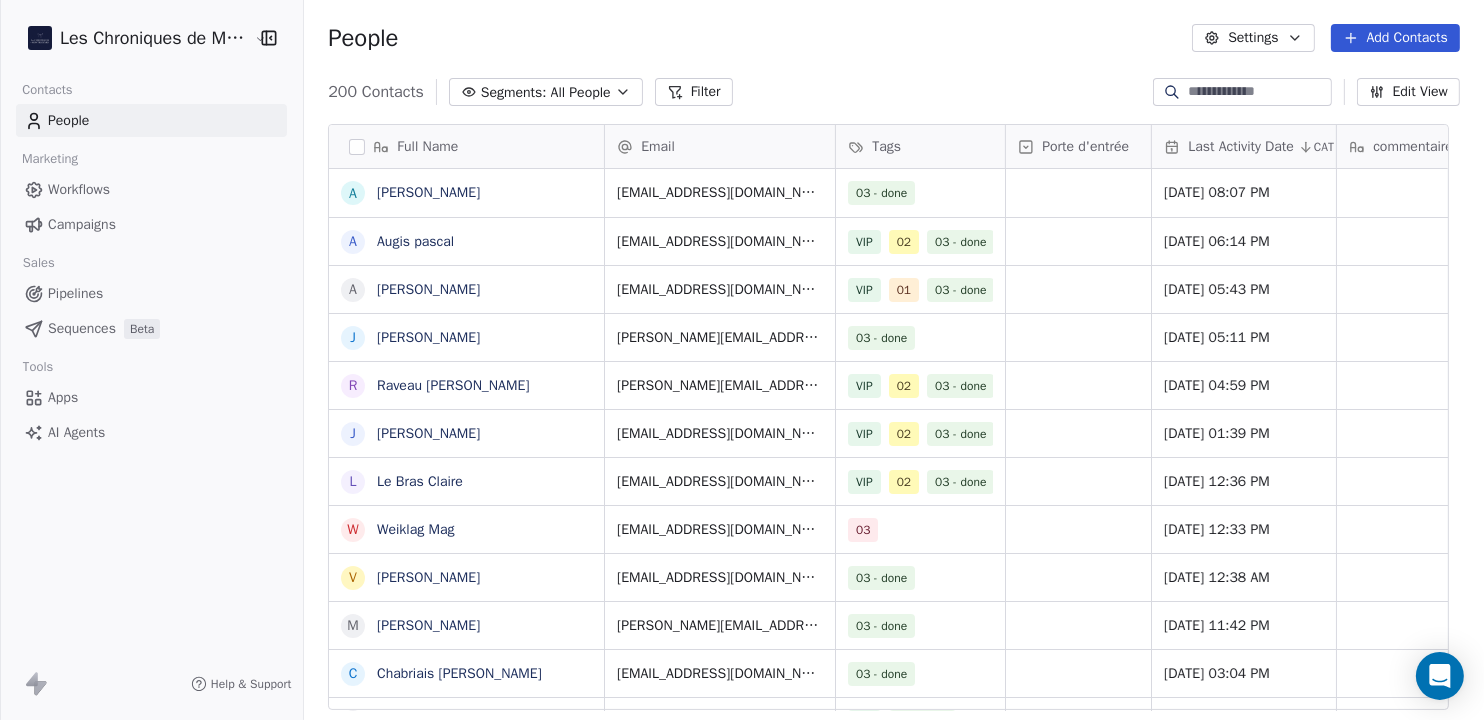 click at bounding box center (1258, 92) 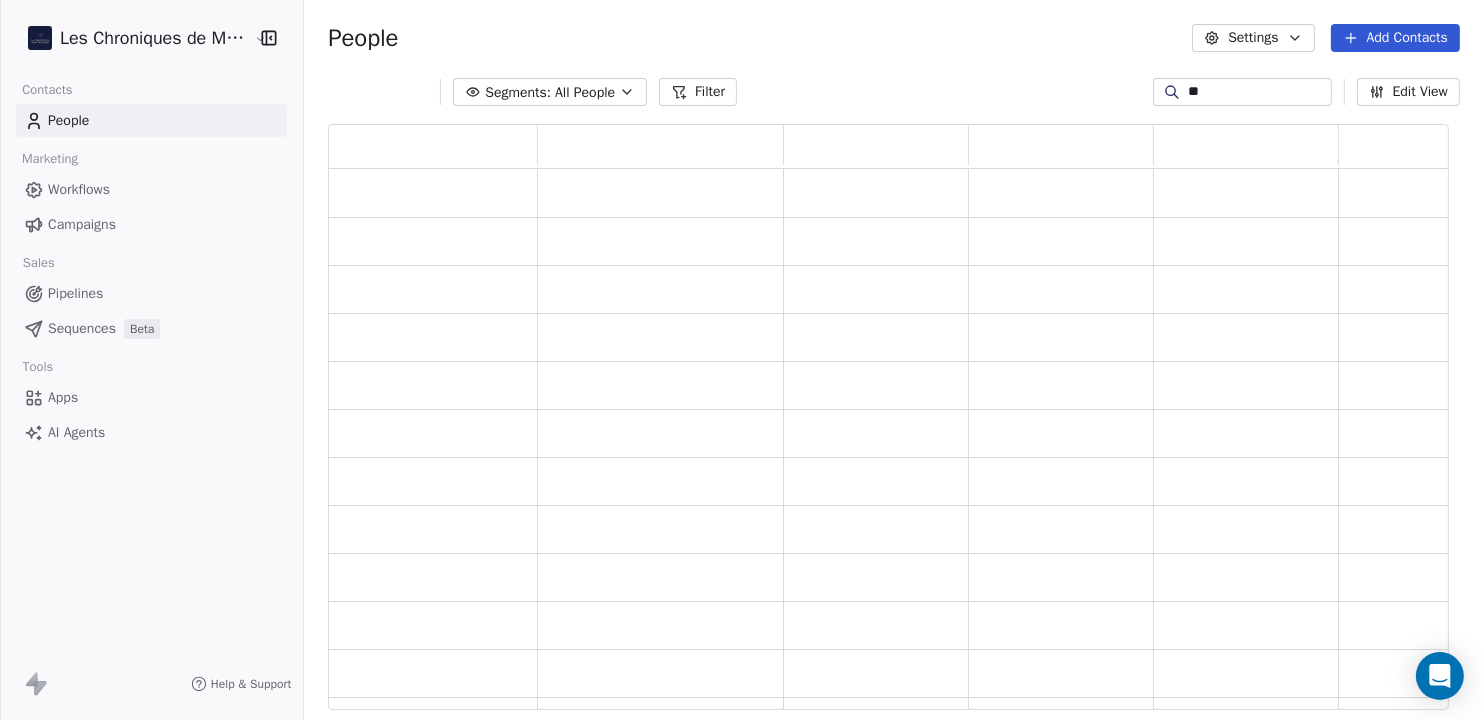 scroll, scrollTop: 0, scrollLeft: 0, axis: both 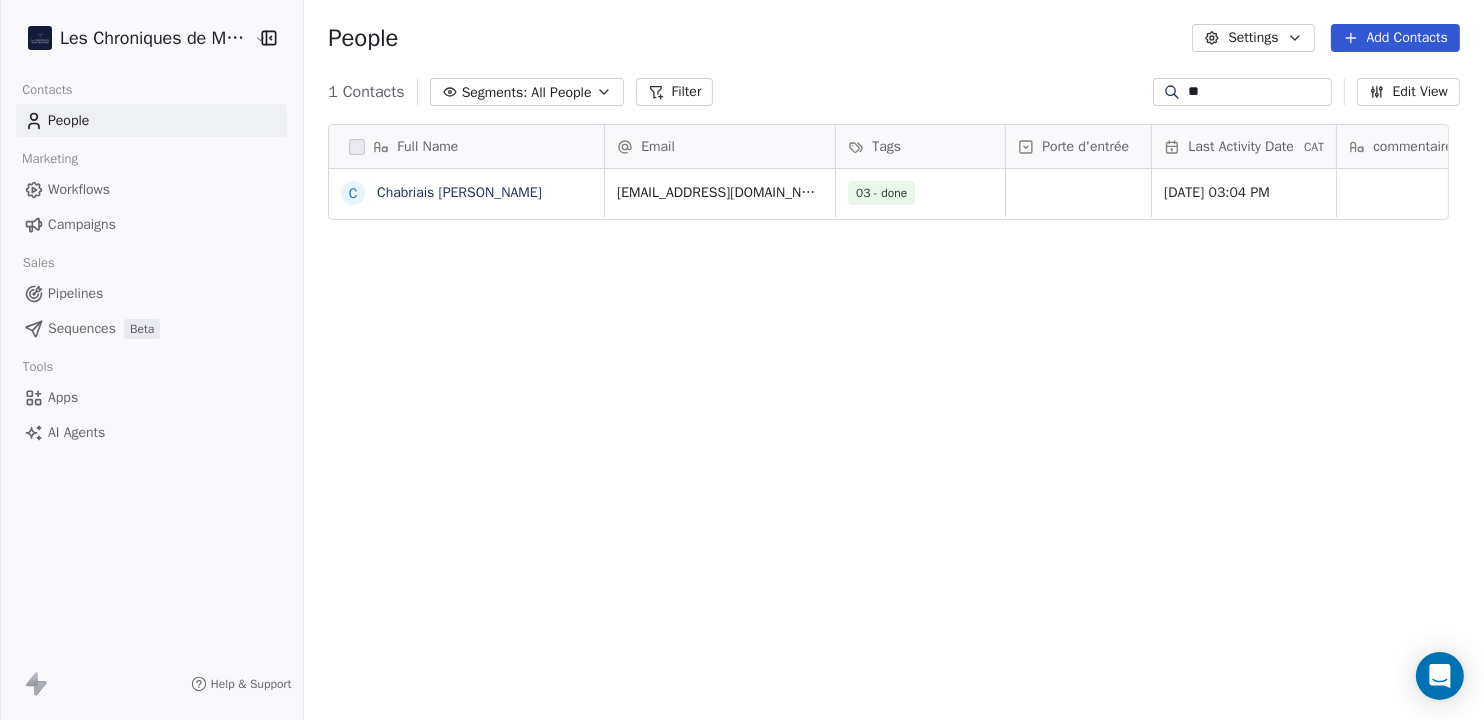 type on "*" 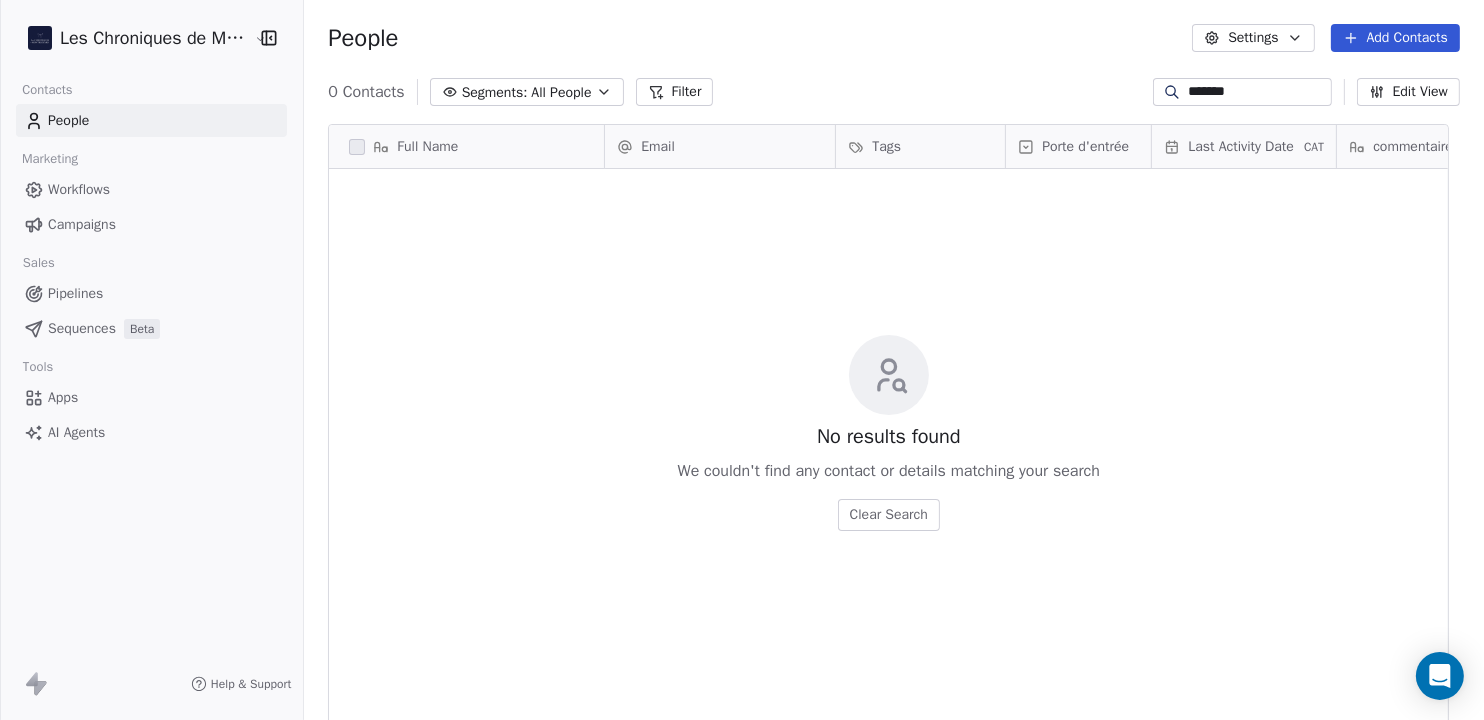 scroll, scrollTop: 20, scrollLeft: 20, axis: both 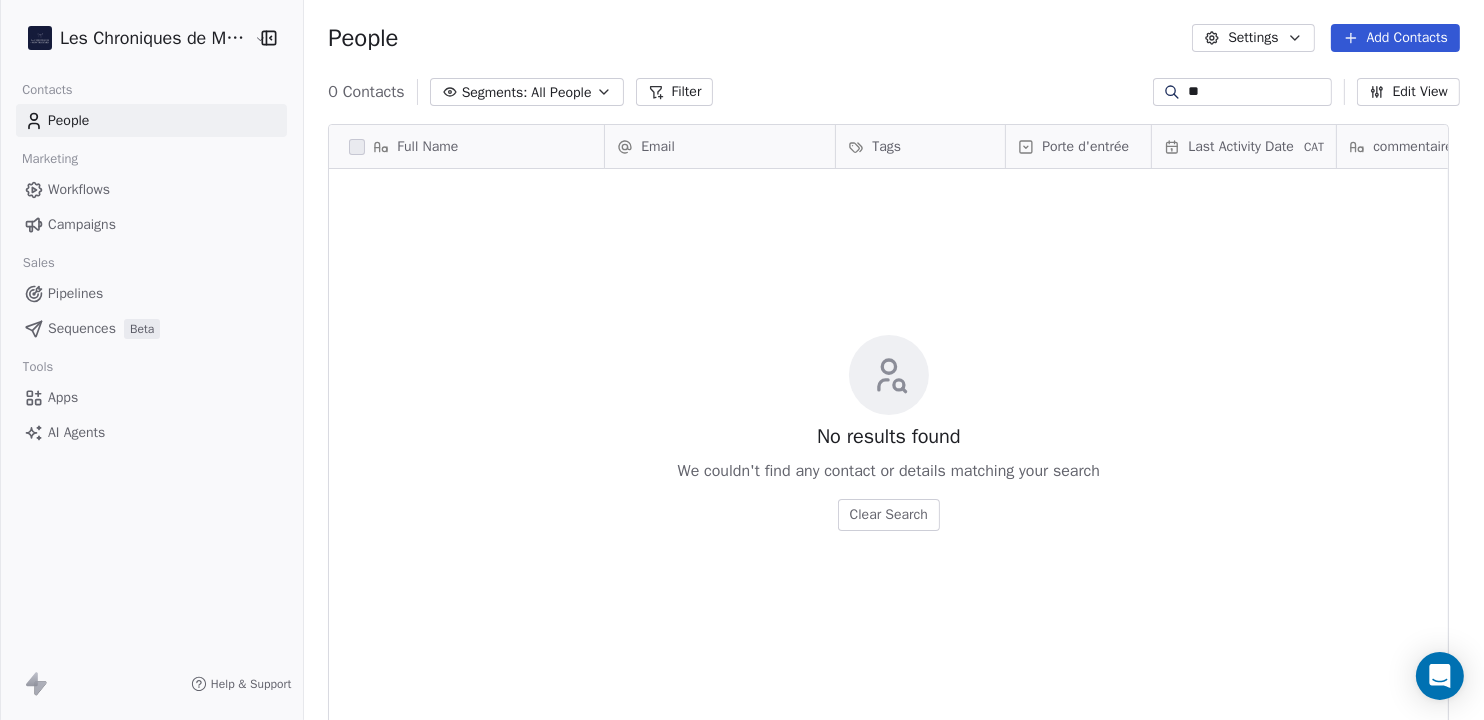 type on "*" 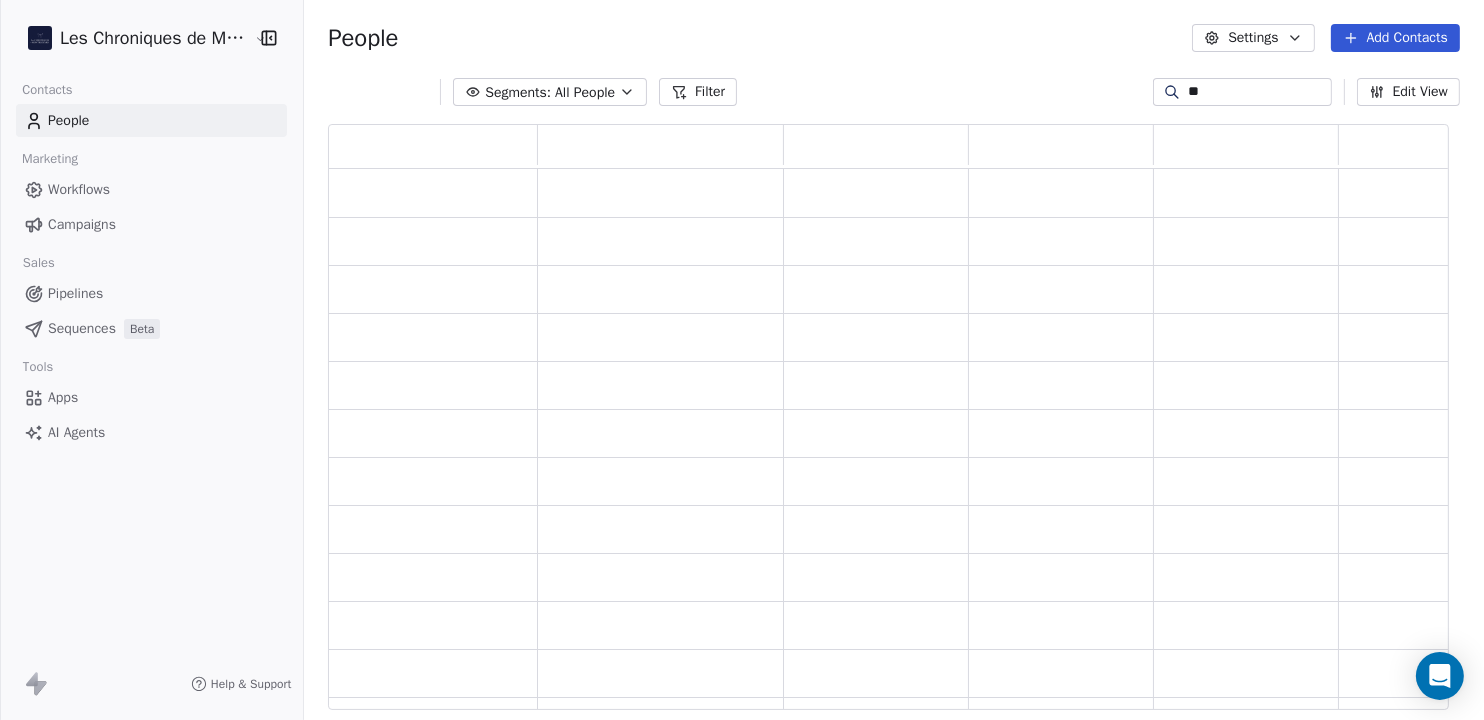 type on "*" 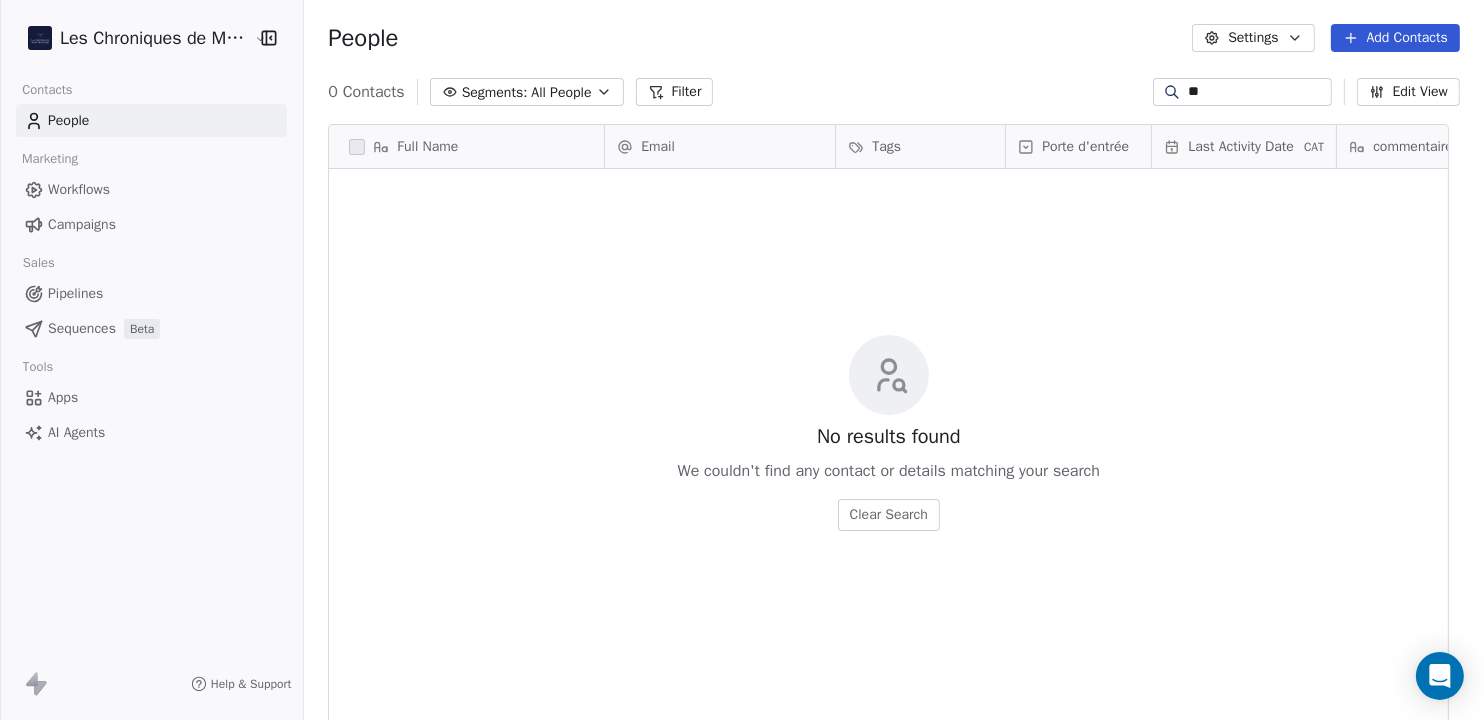 type on "*" 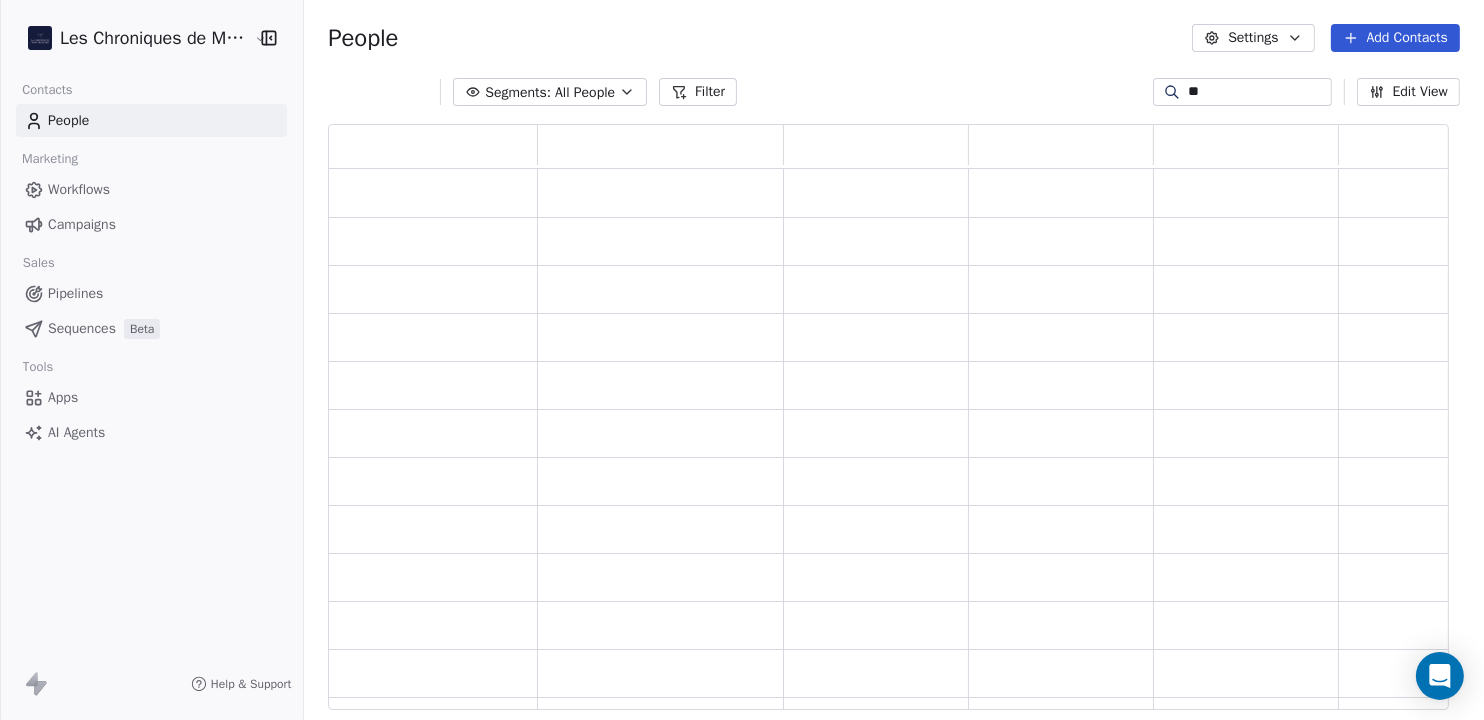 type on "*" 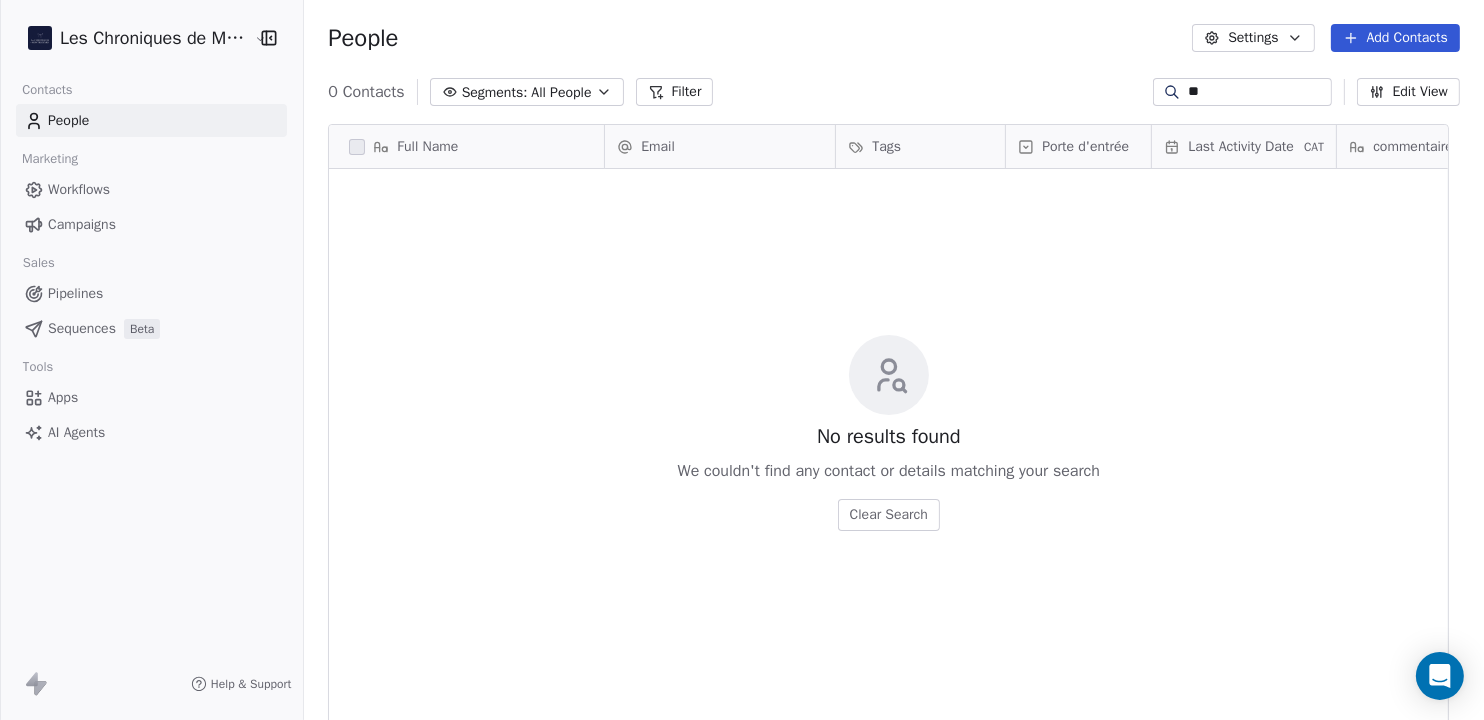 type on "*" 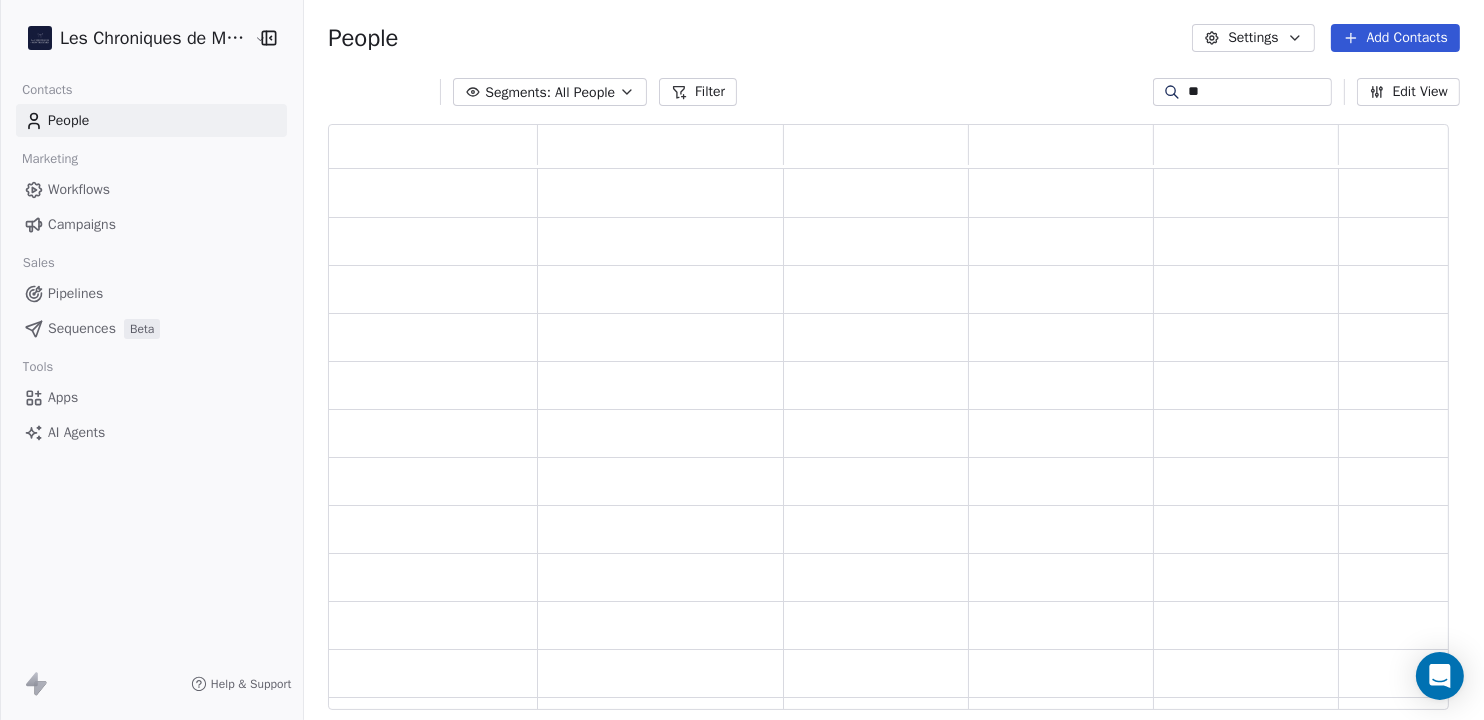 type on "*" 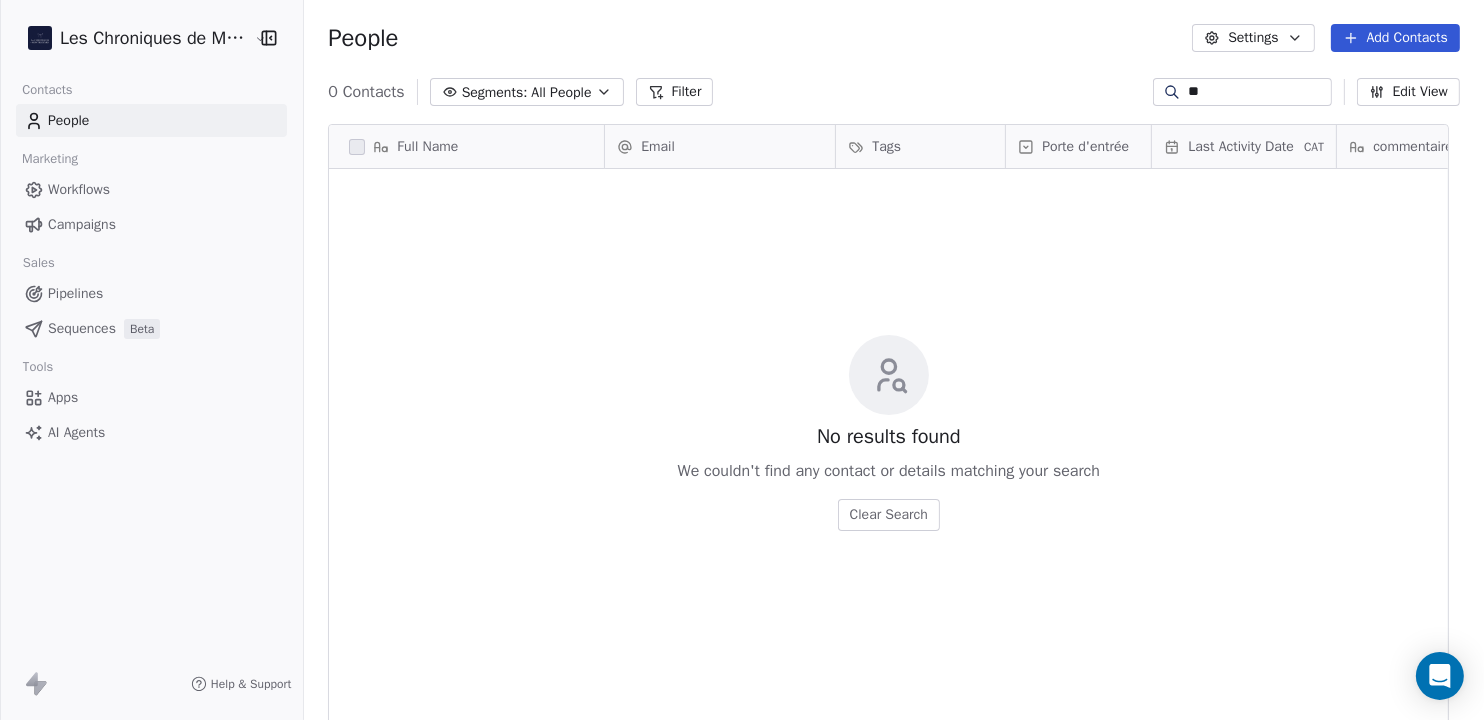 type on "*" 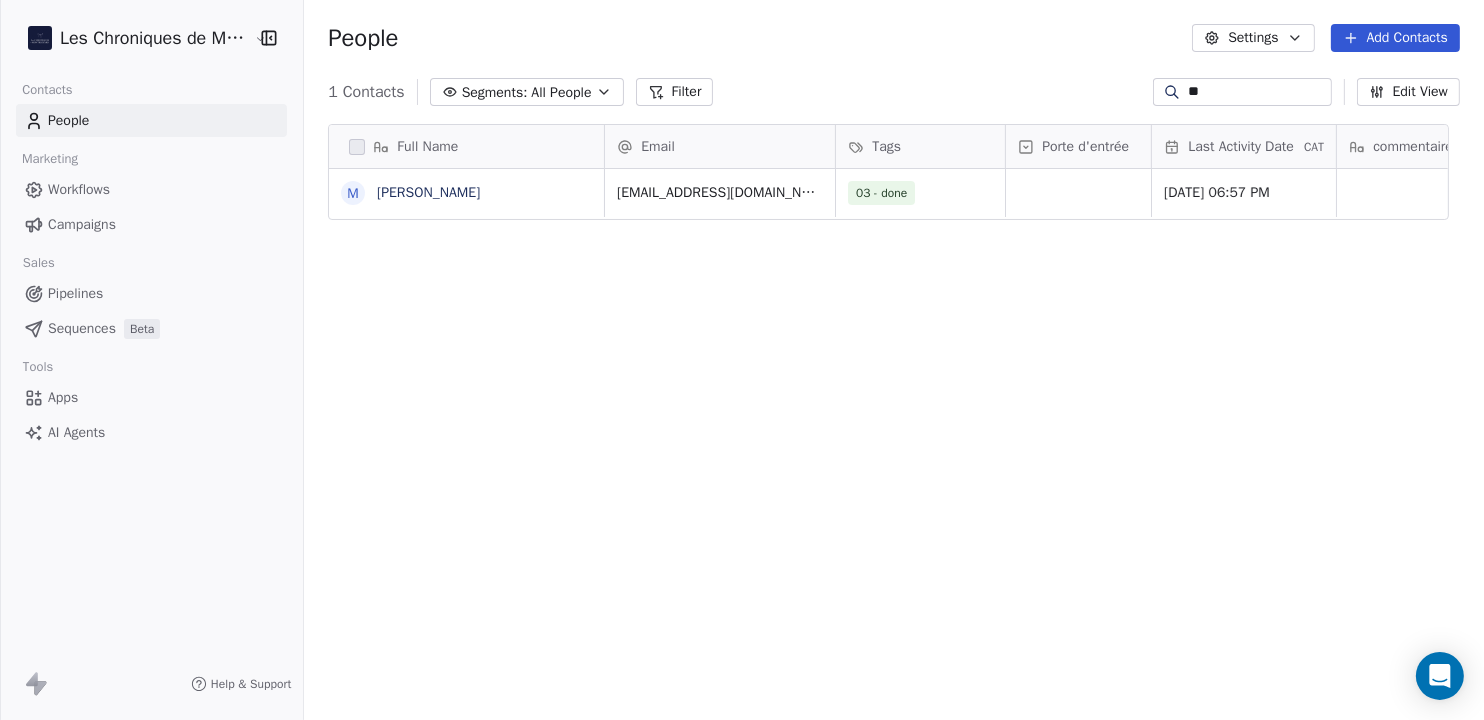 type on "*" 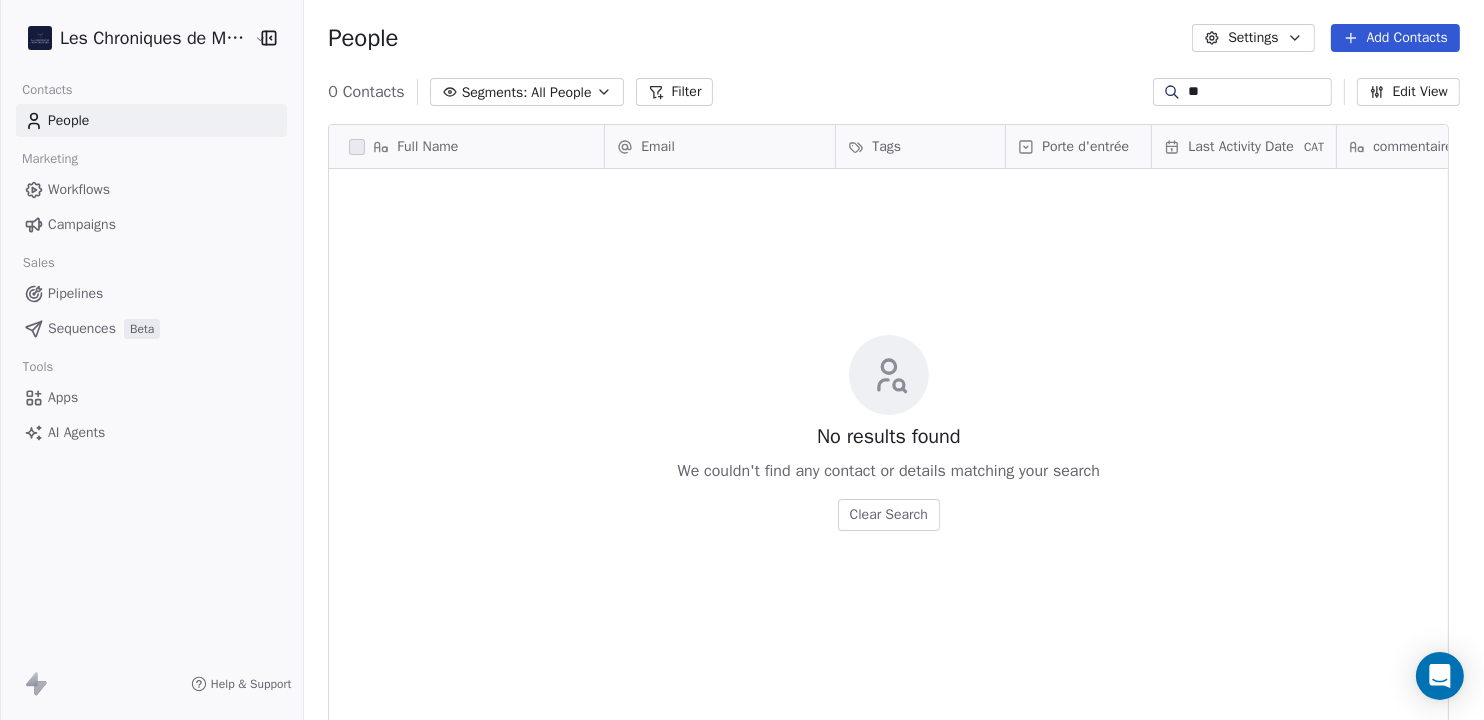 type on "*" 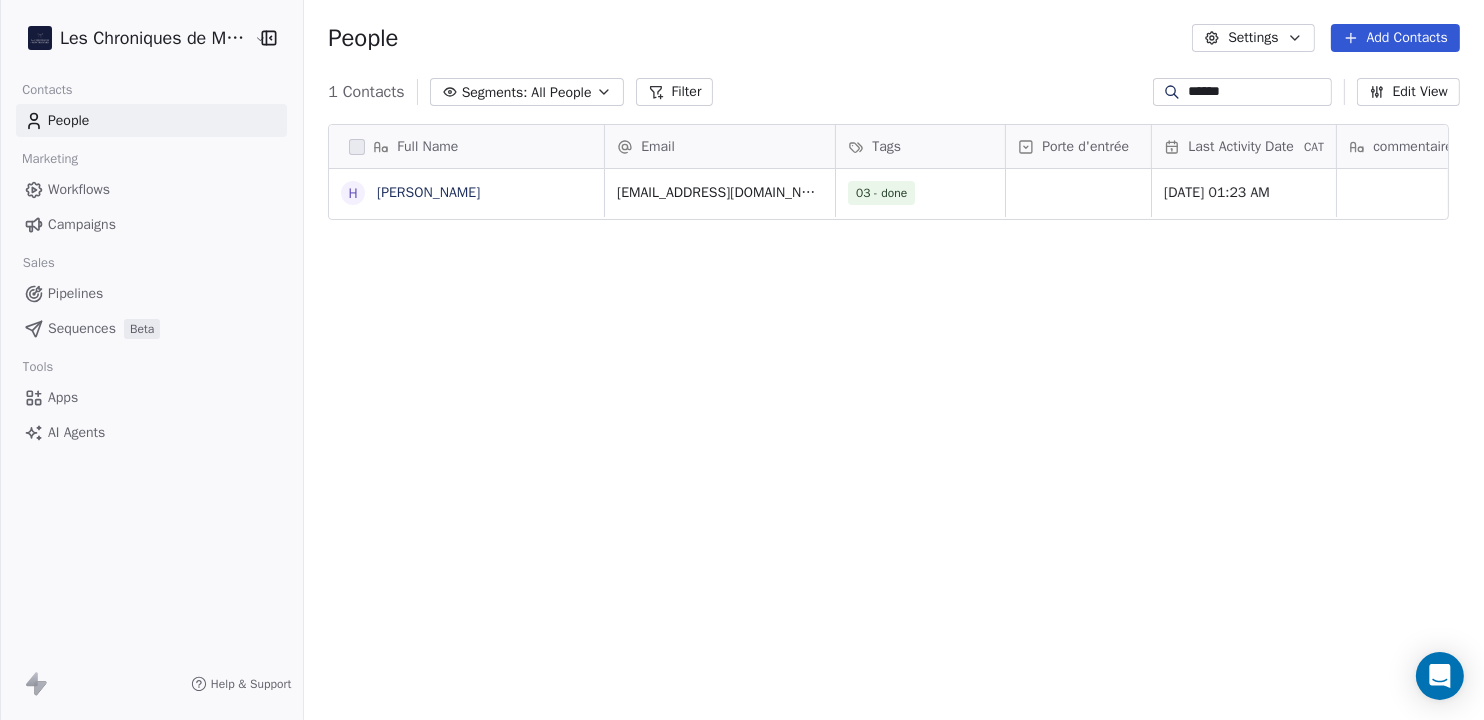 scroll, scrollTop: 20, scrollLeft: 20, axis: both 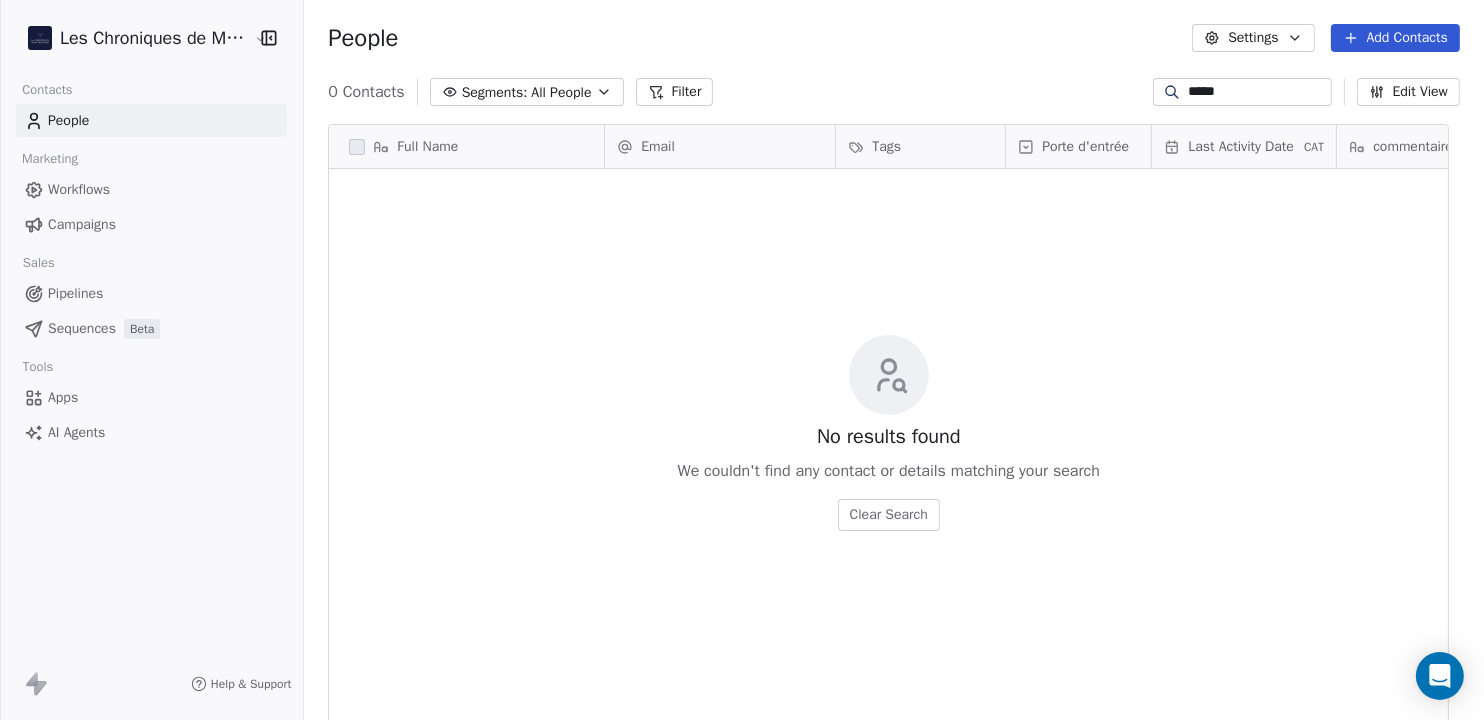 type on "*****" 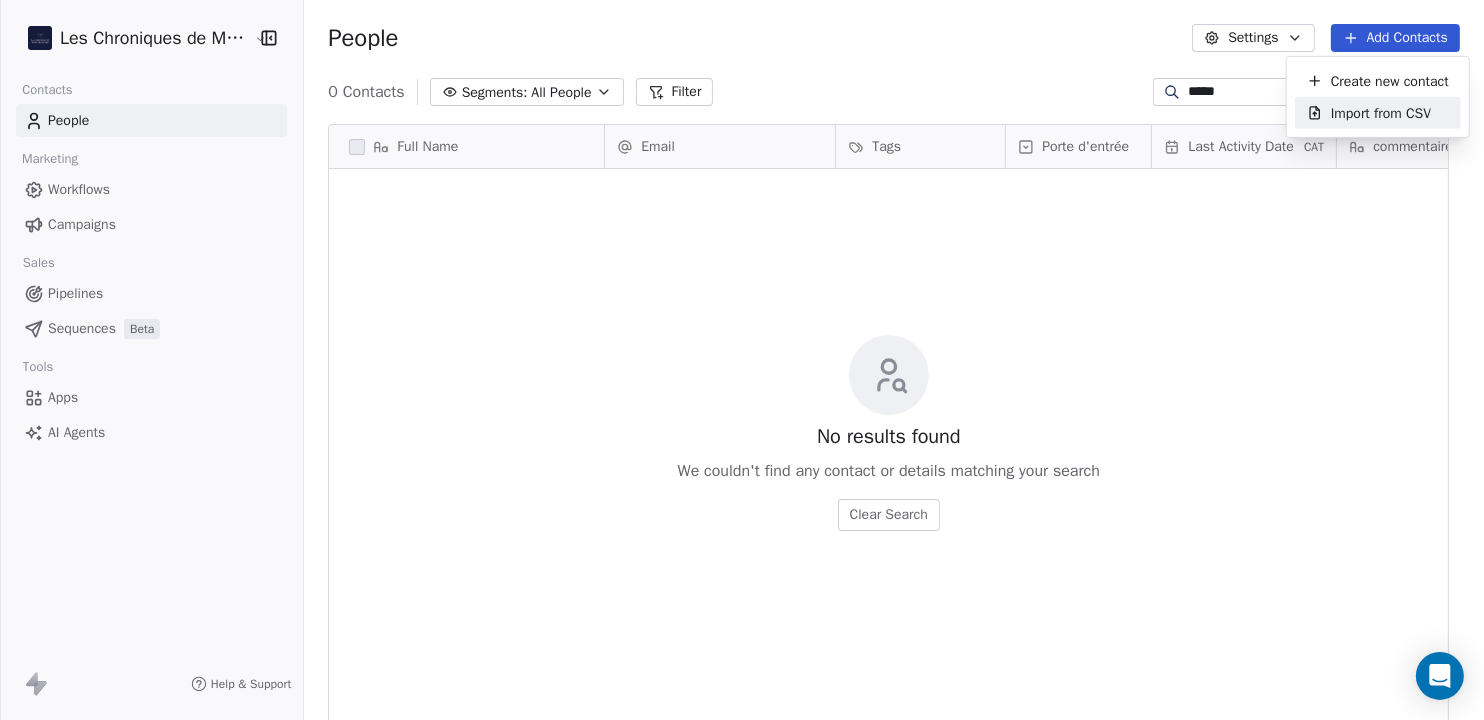 click on "Import from CSV" at bounding box center (1381, 112) 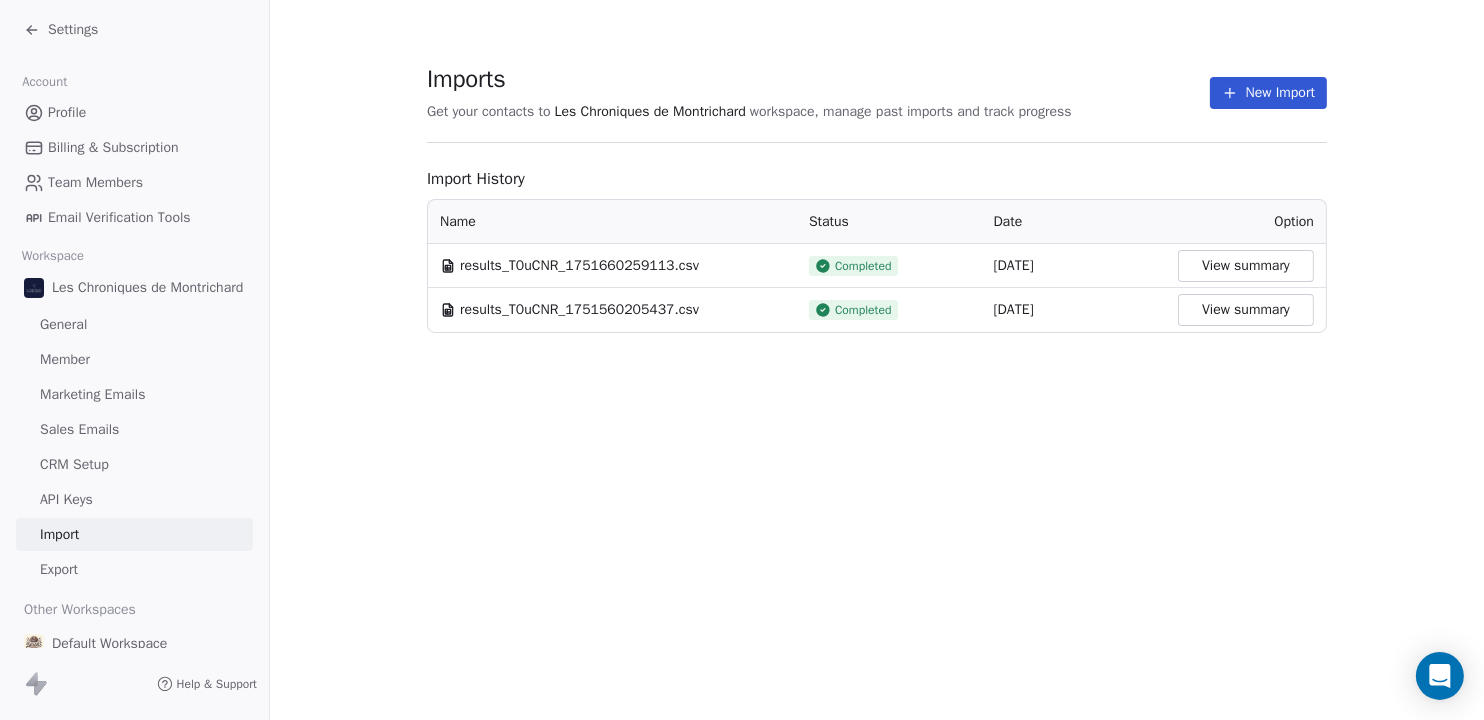click 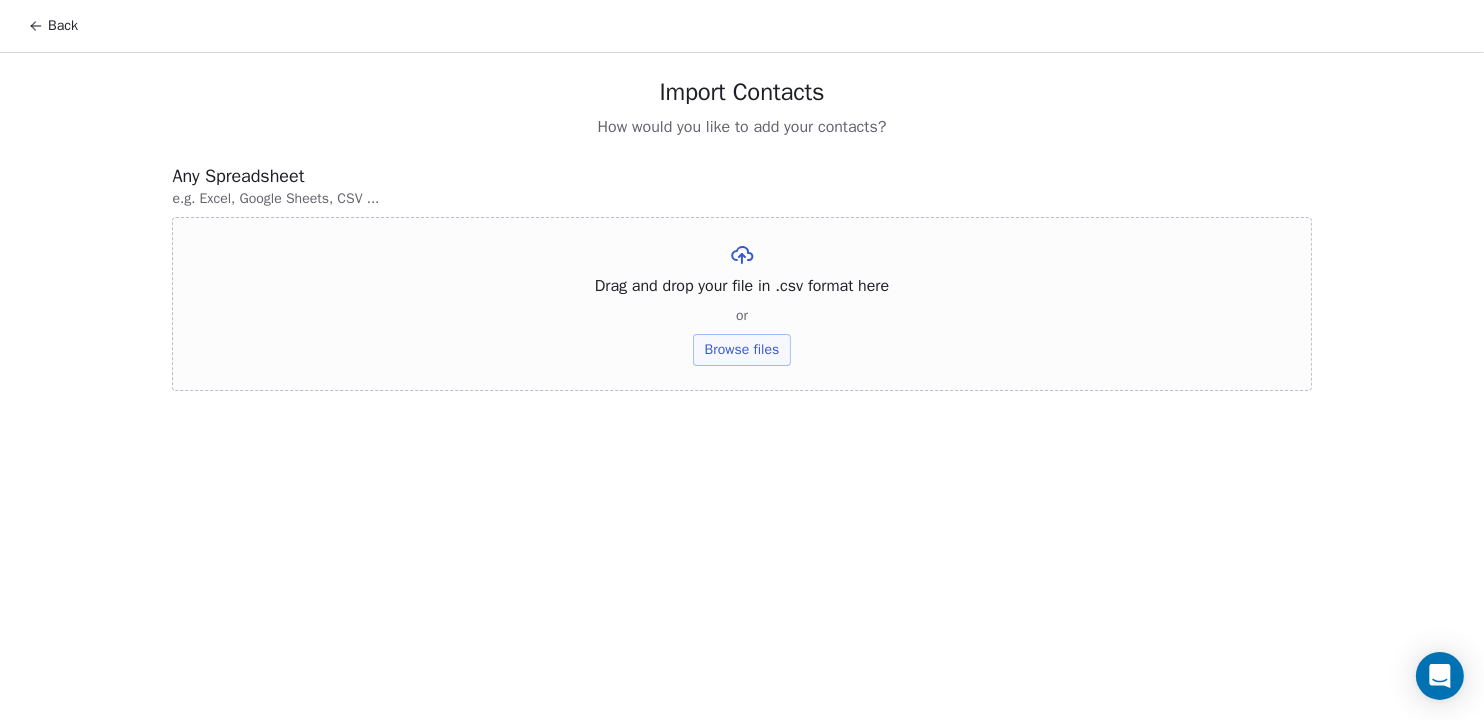 click on "Browse files" at bounding box center (742, 350) 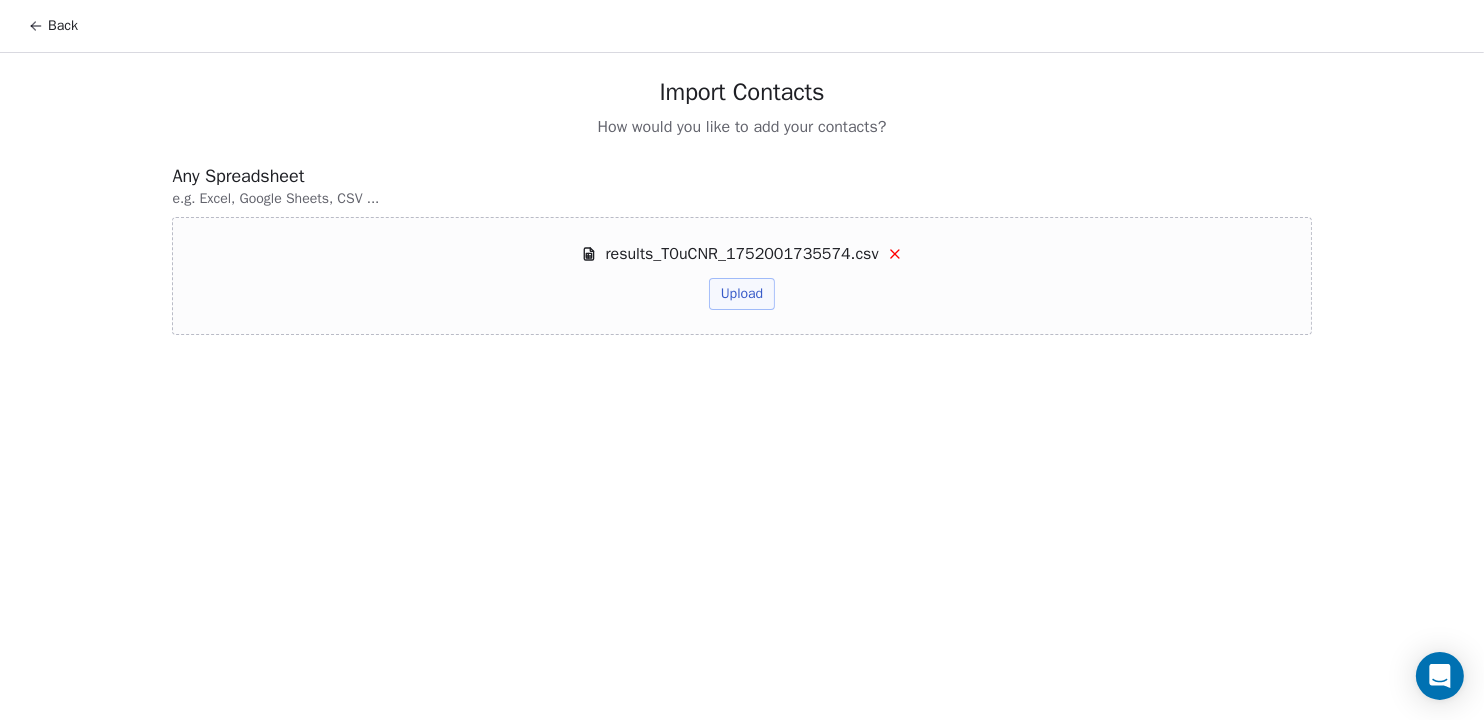 click on "Upload" at bounding box center (742, 294) 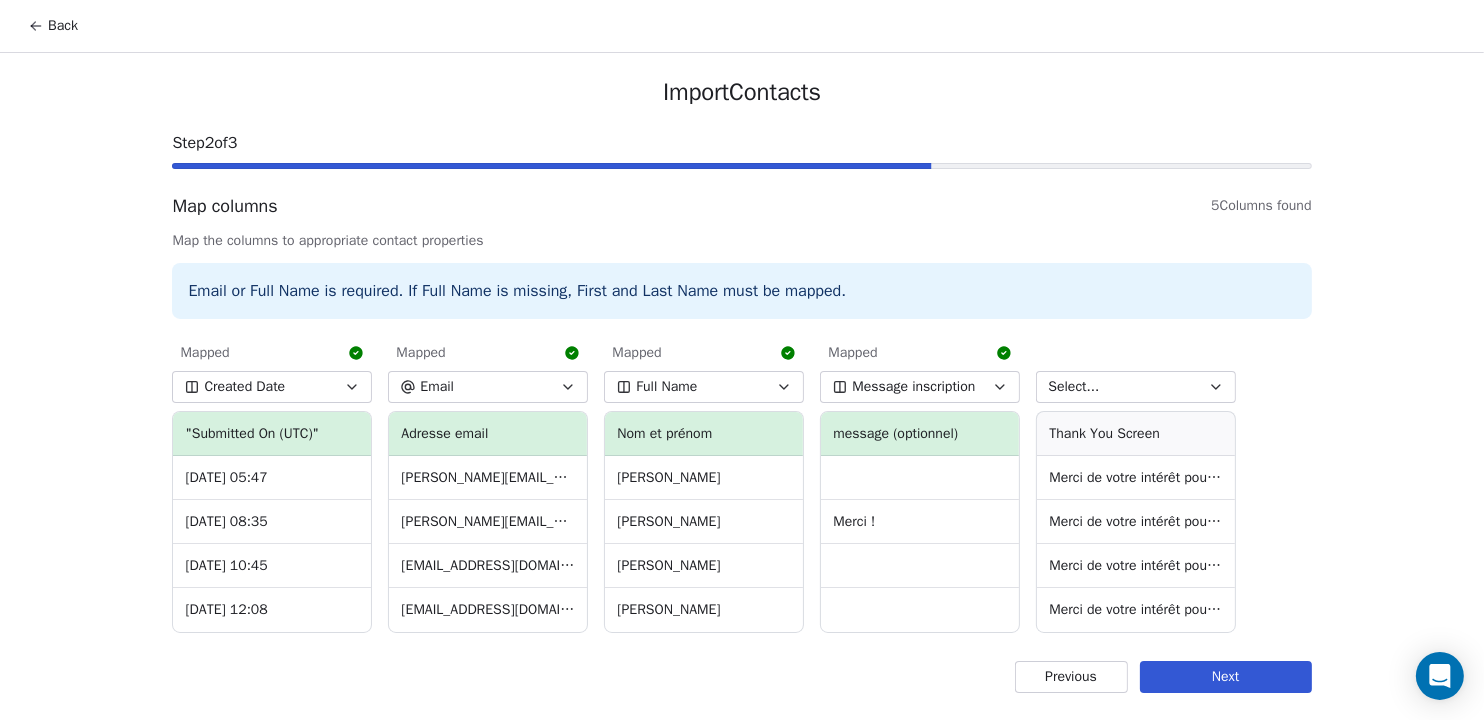 click on "Created Date" at bounding box center (272, 387) 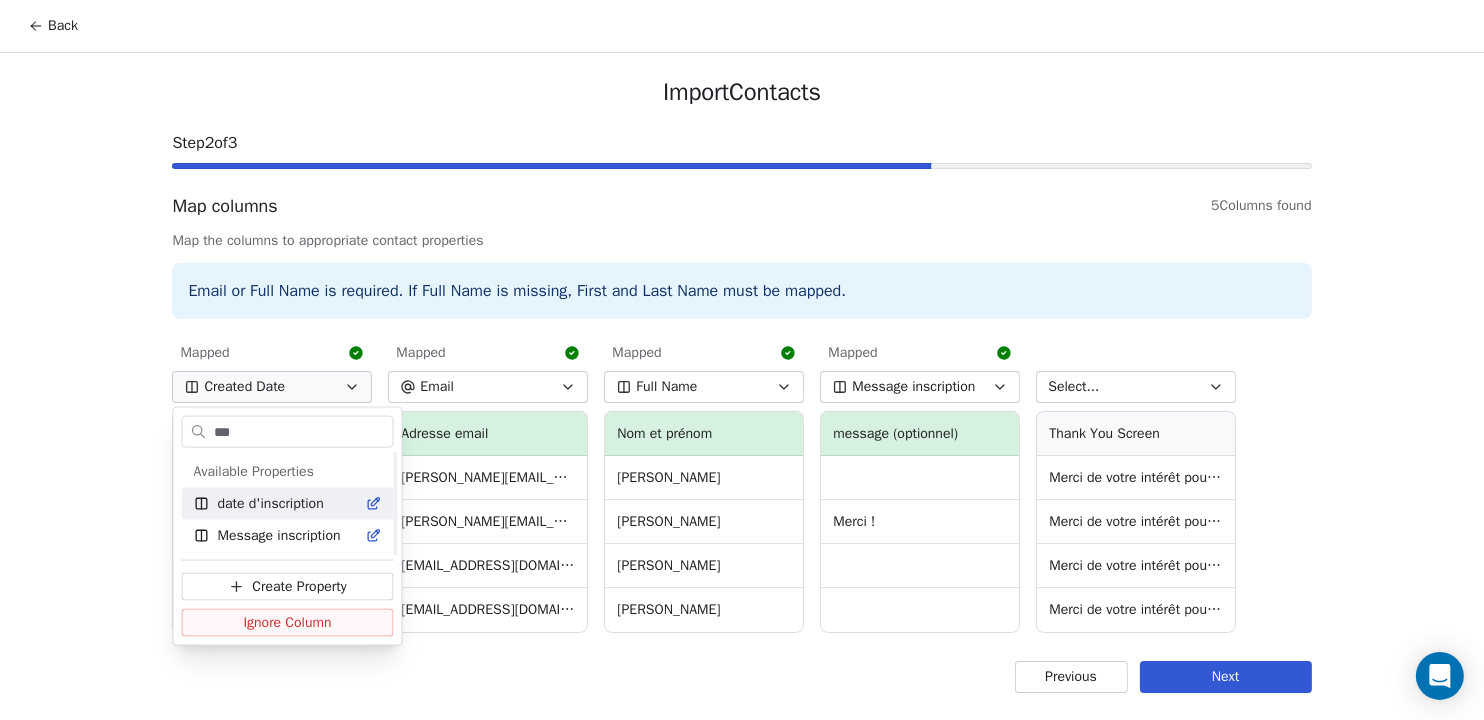 scroll, scrollTop: 0, scrollLeft: 0, axis: both 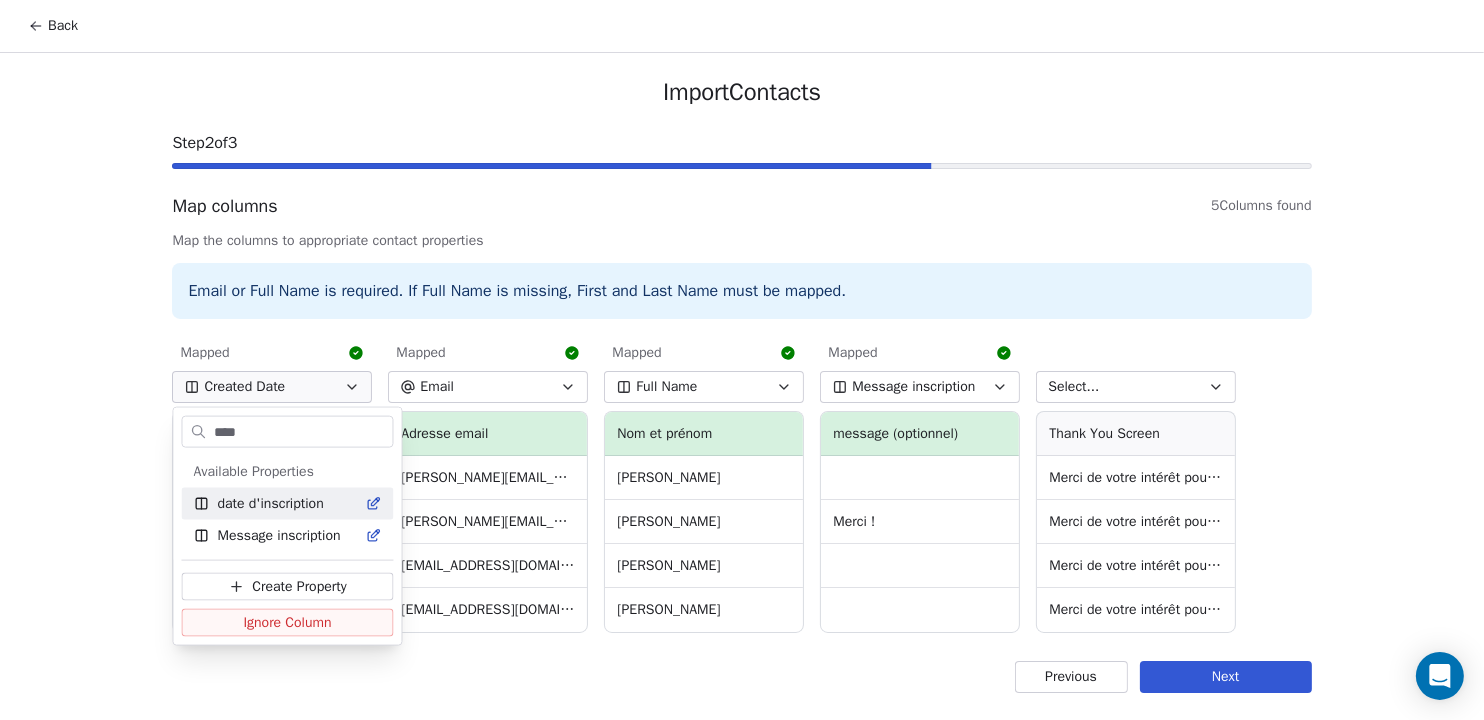 type on "****" 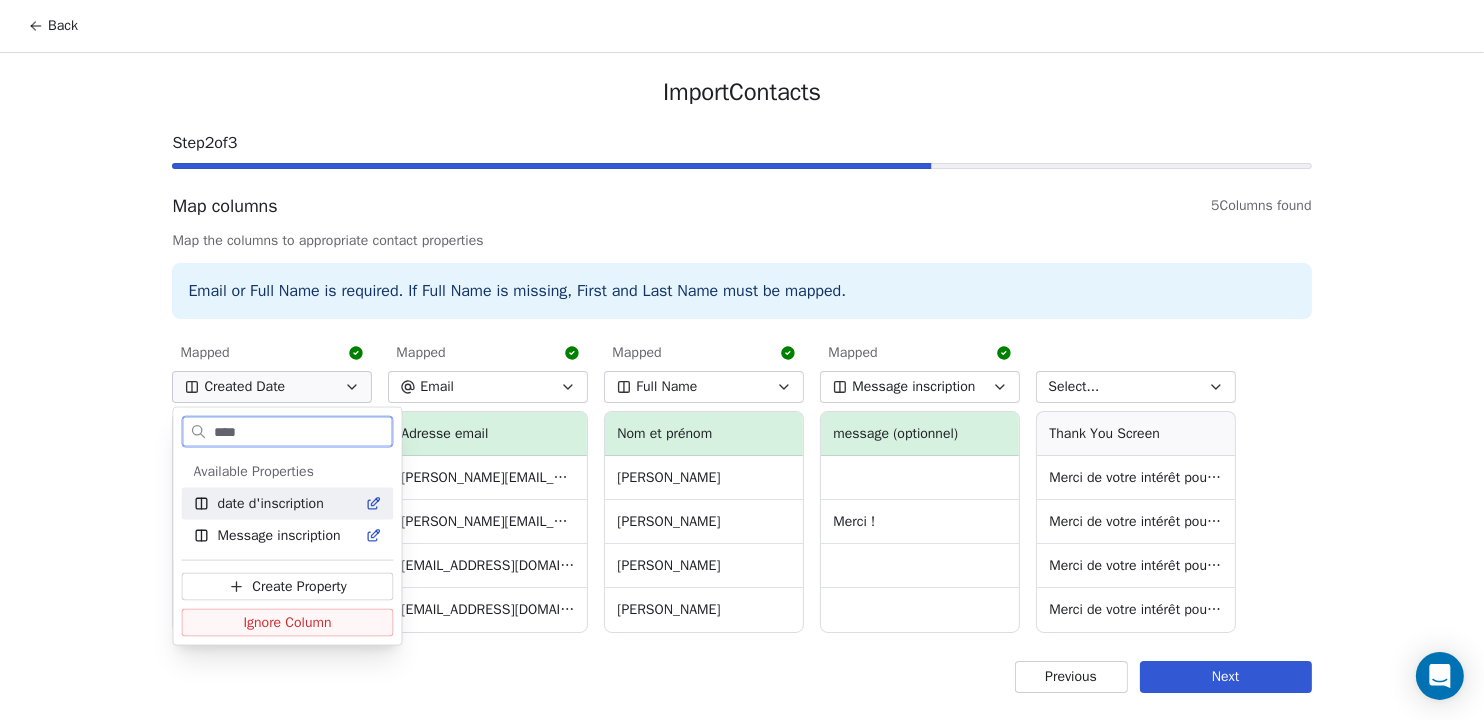 click on "date d'inscription" at bounding box center [271, 504] 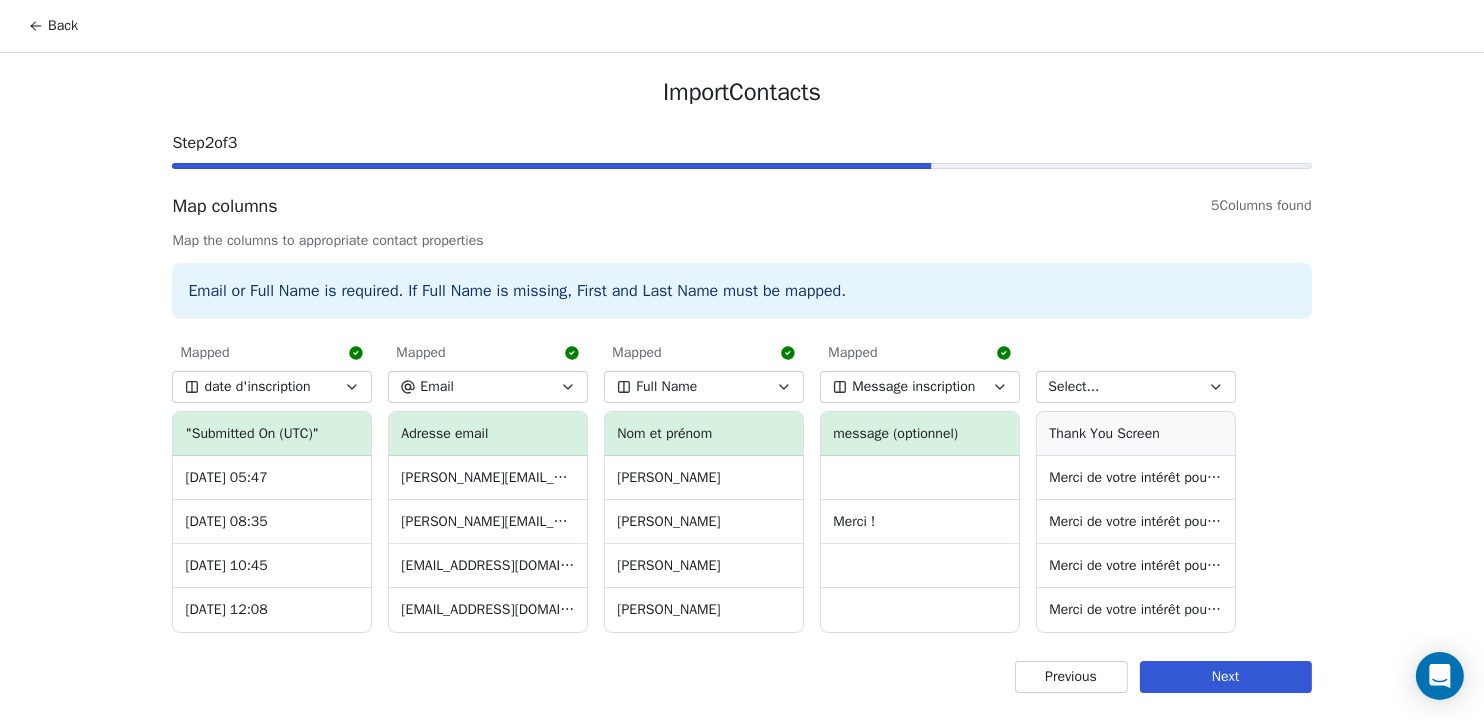 click on "Select..." at bounding box center [1136, 387] 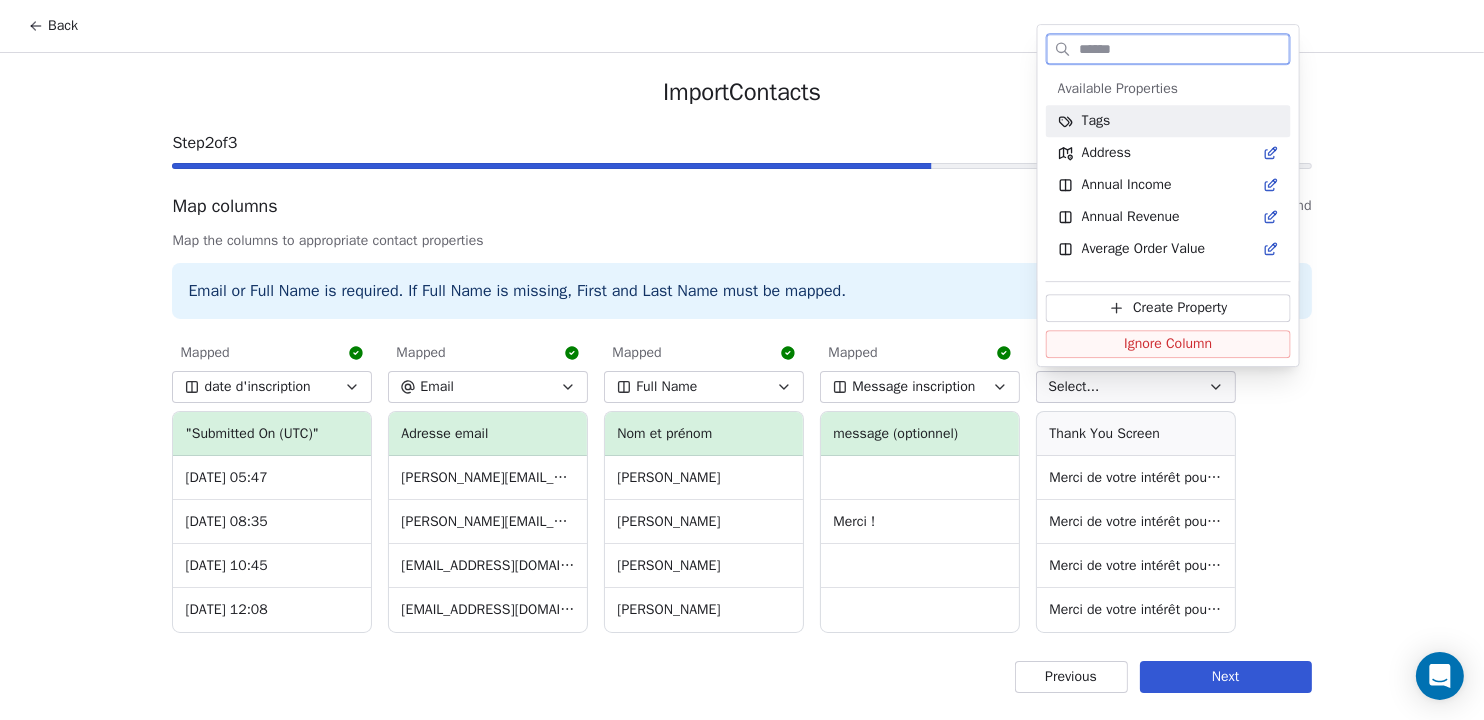 click on "Ignore Column" at bounding box center [1168, 344] 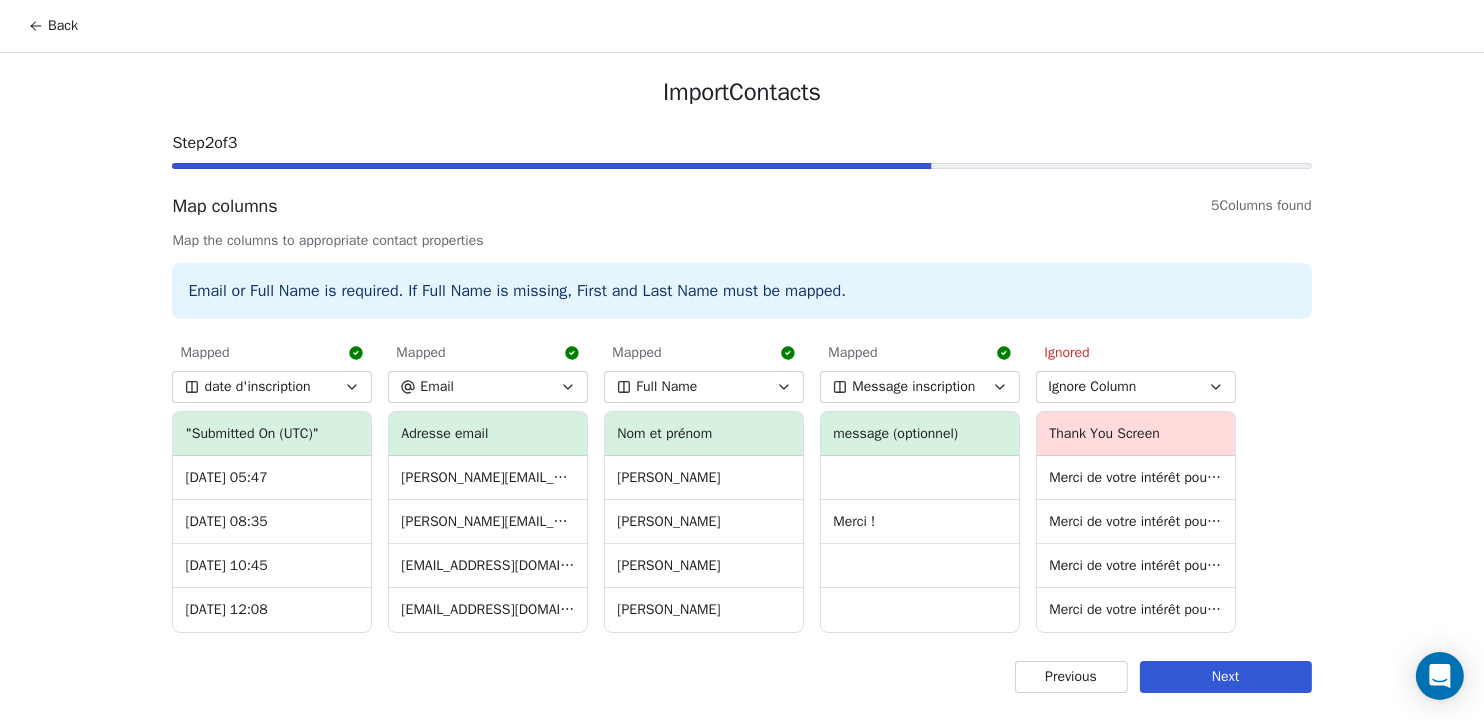 click on "Next" at bounding box center (1226, 677) 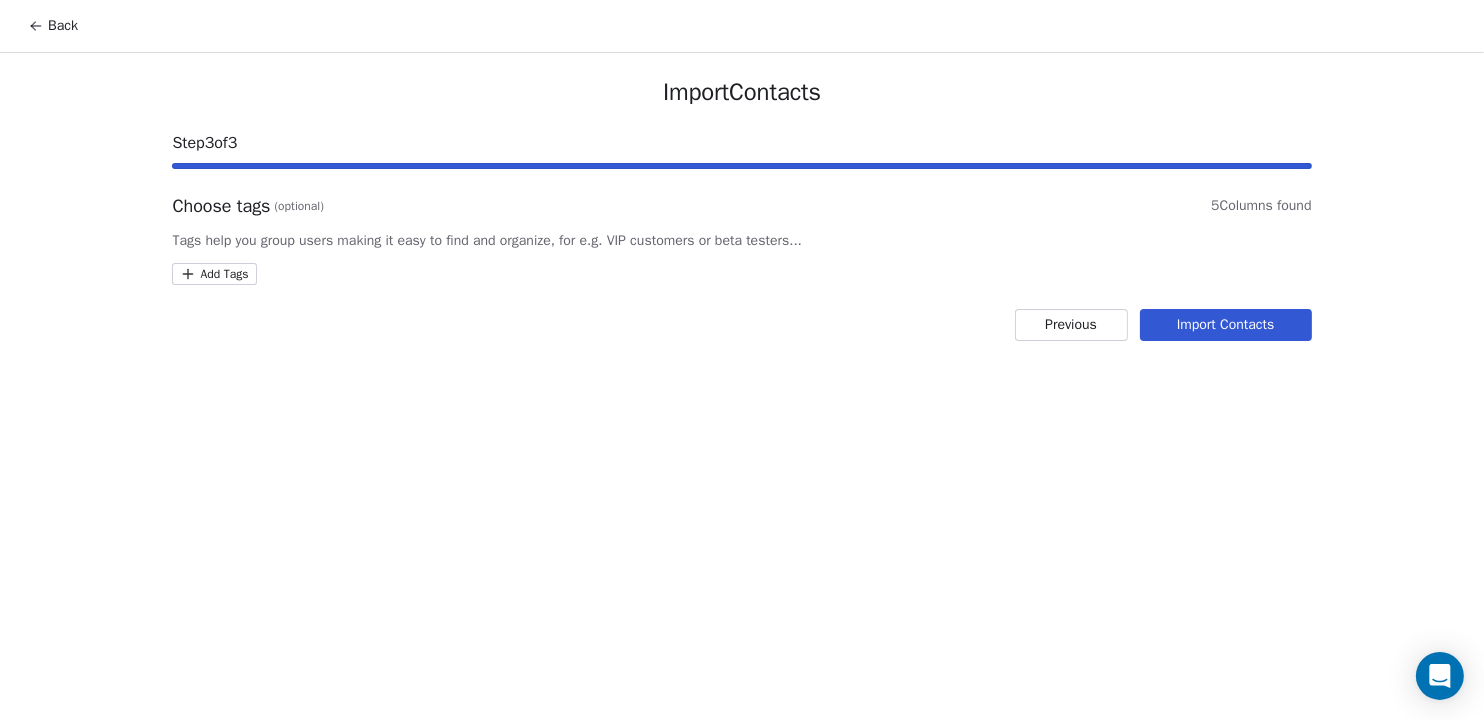 click on "Import Contacts" at bounding box center [1226, 325] 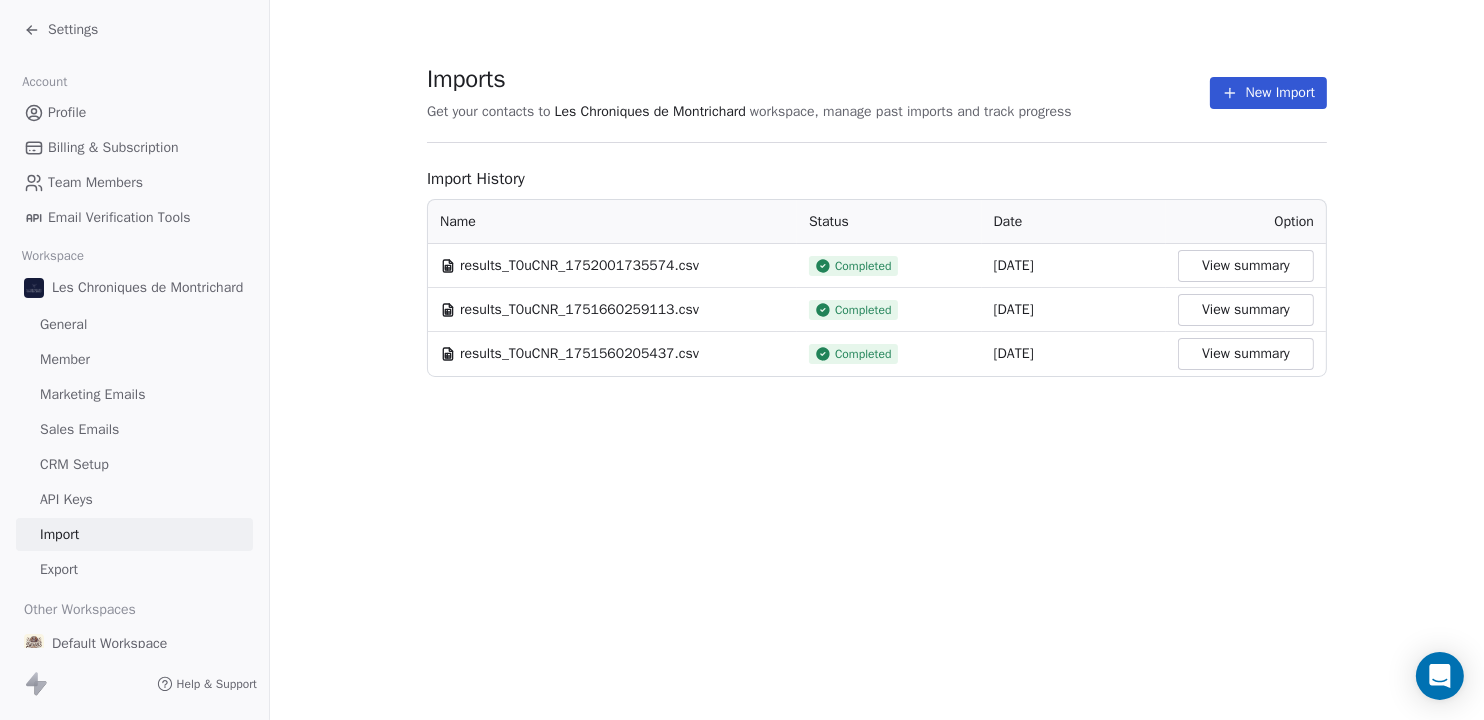 click on "Settings" at bounding box center [73, 30] 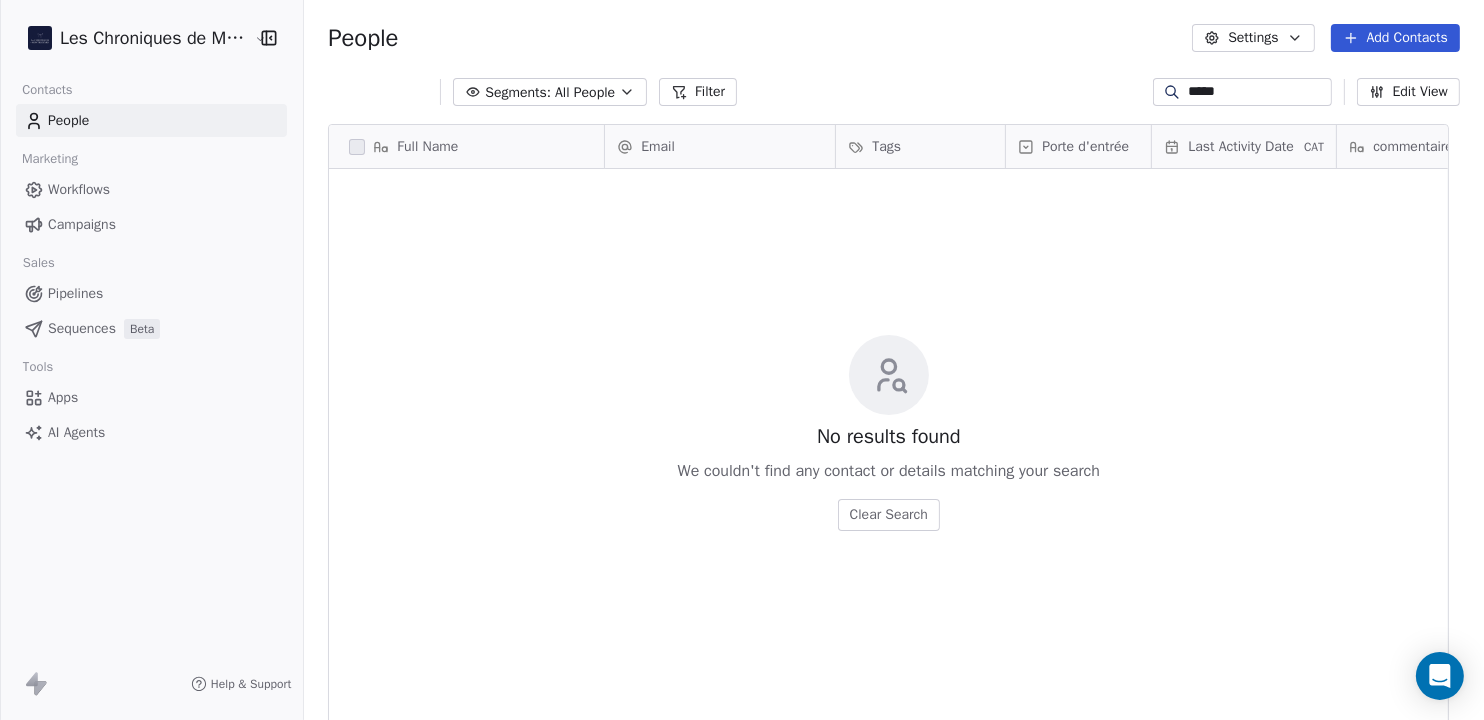 scroll, scrollTop: 20, scrollLeft: 20, axis: both 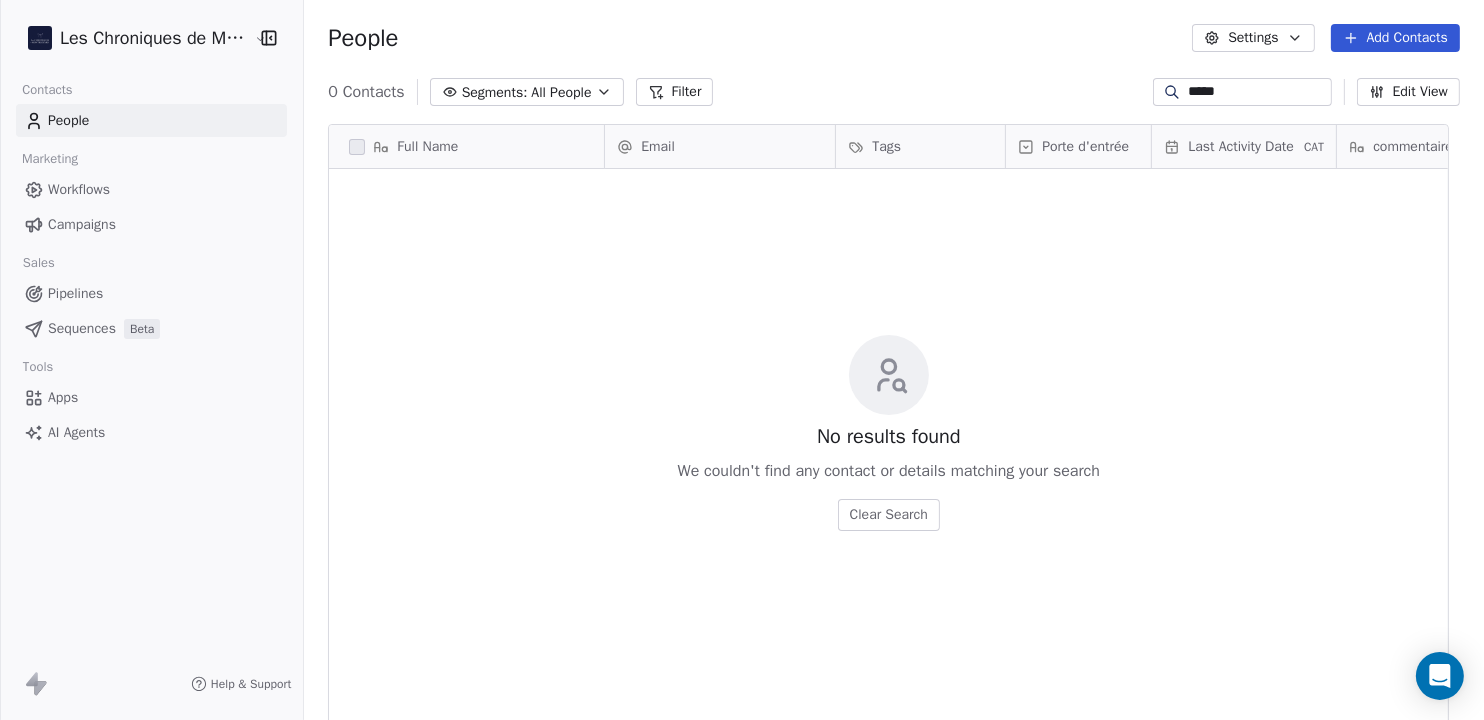 click on "*****" at bounding box center (1258, 92) 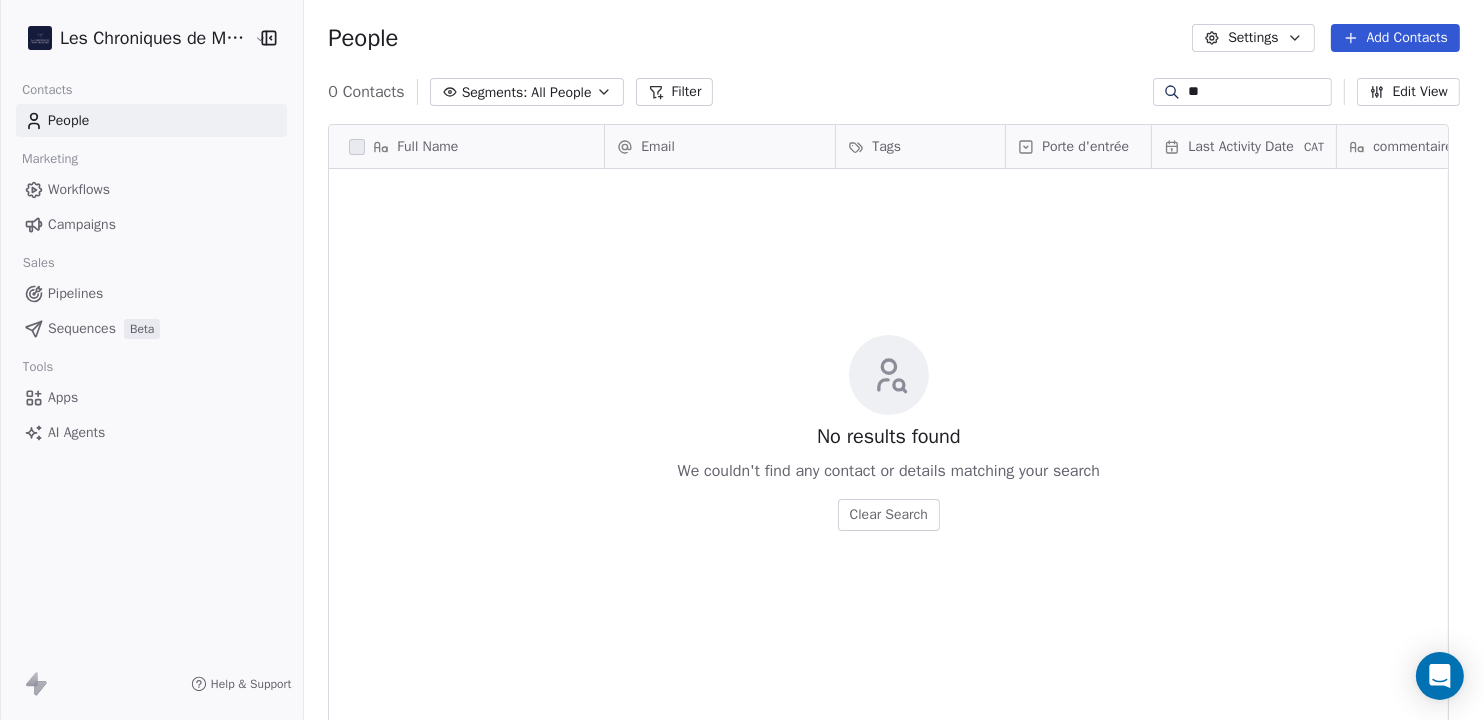 scroll, scrollTop: 20, scrollLeft: 20, axis: both 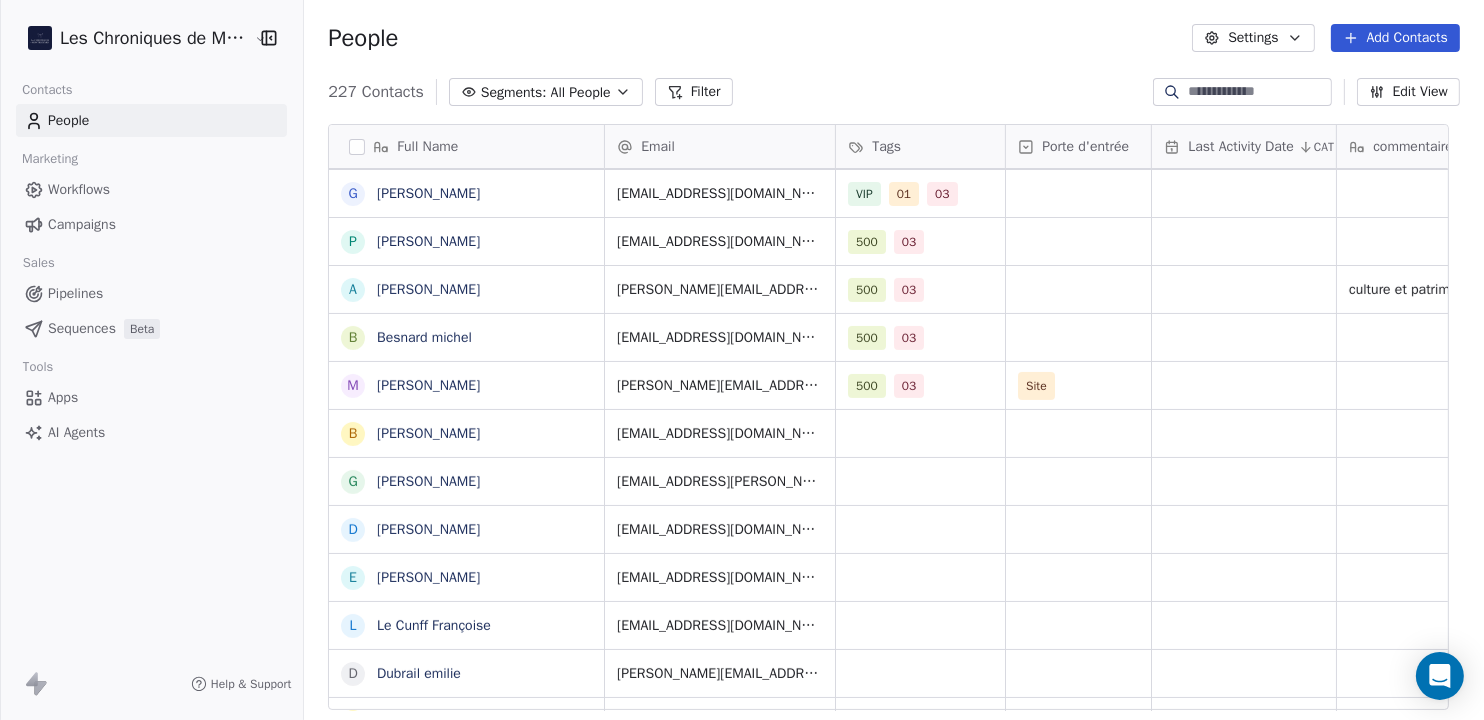type 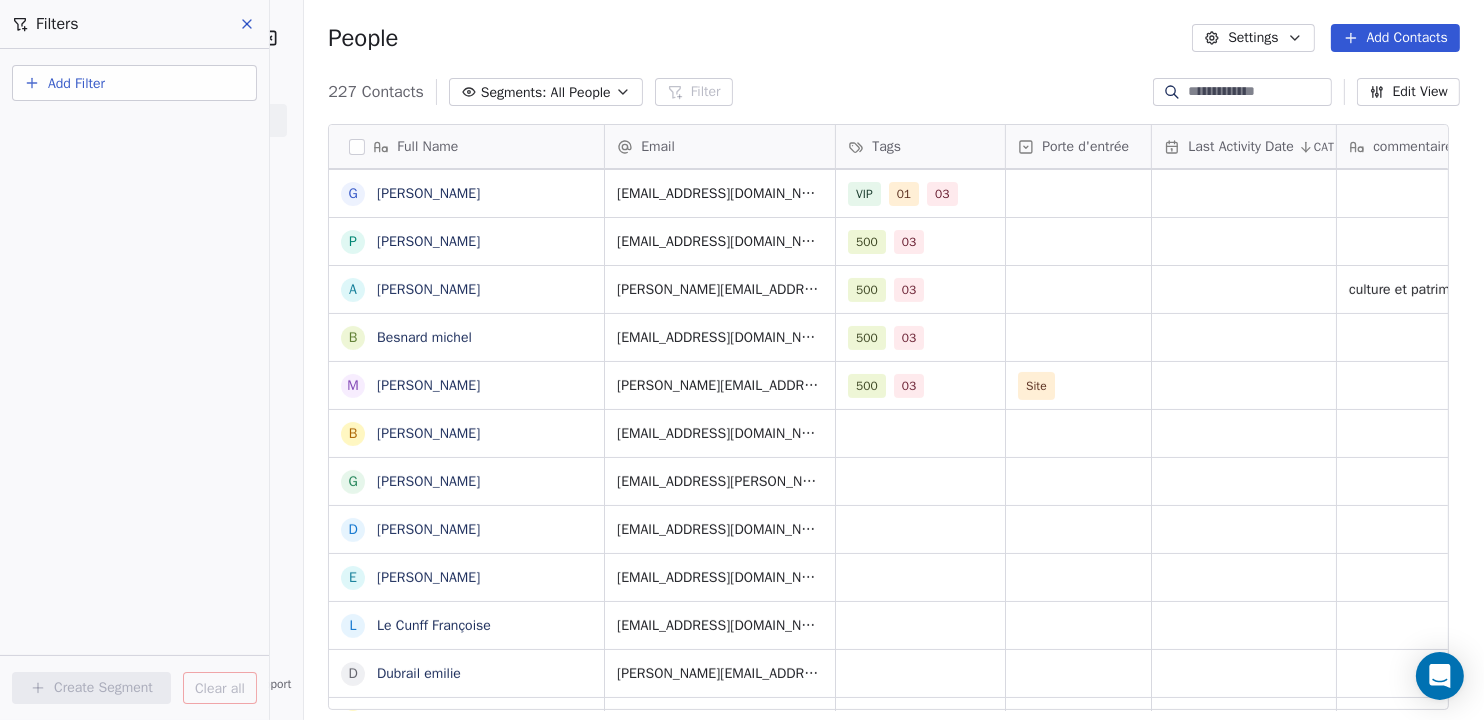 click on "Add Filter" at bounding box center [134, 83] 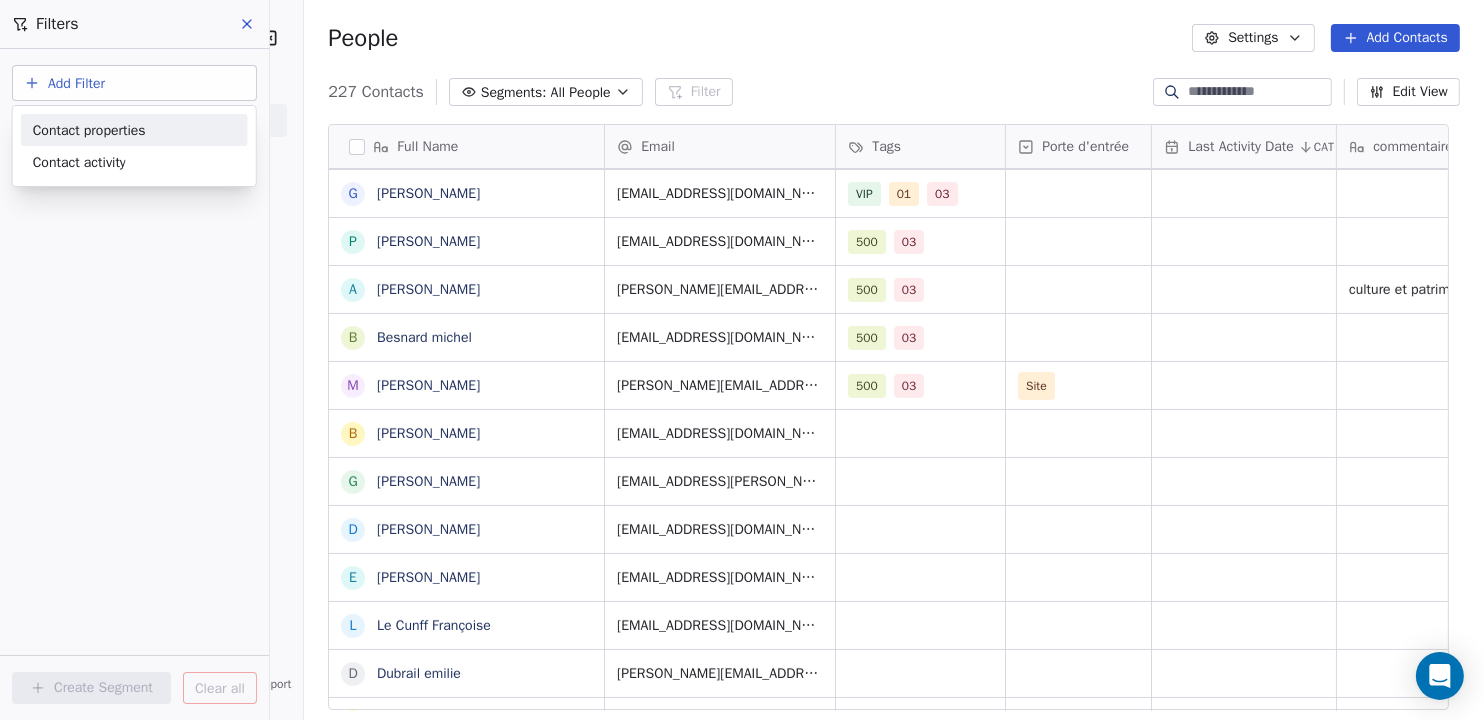 click on "Contact properties" at bounding box center [89, 130] 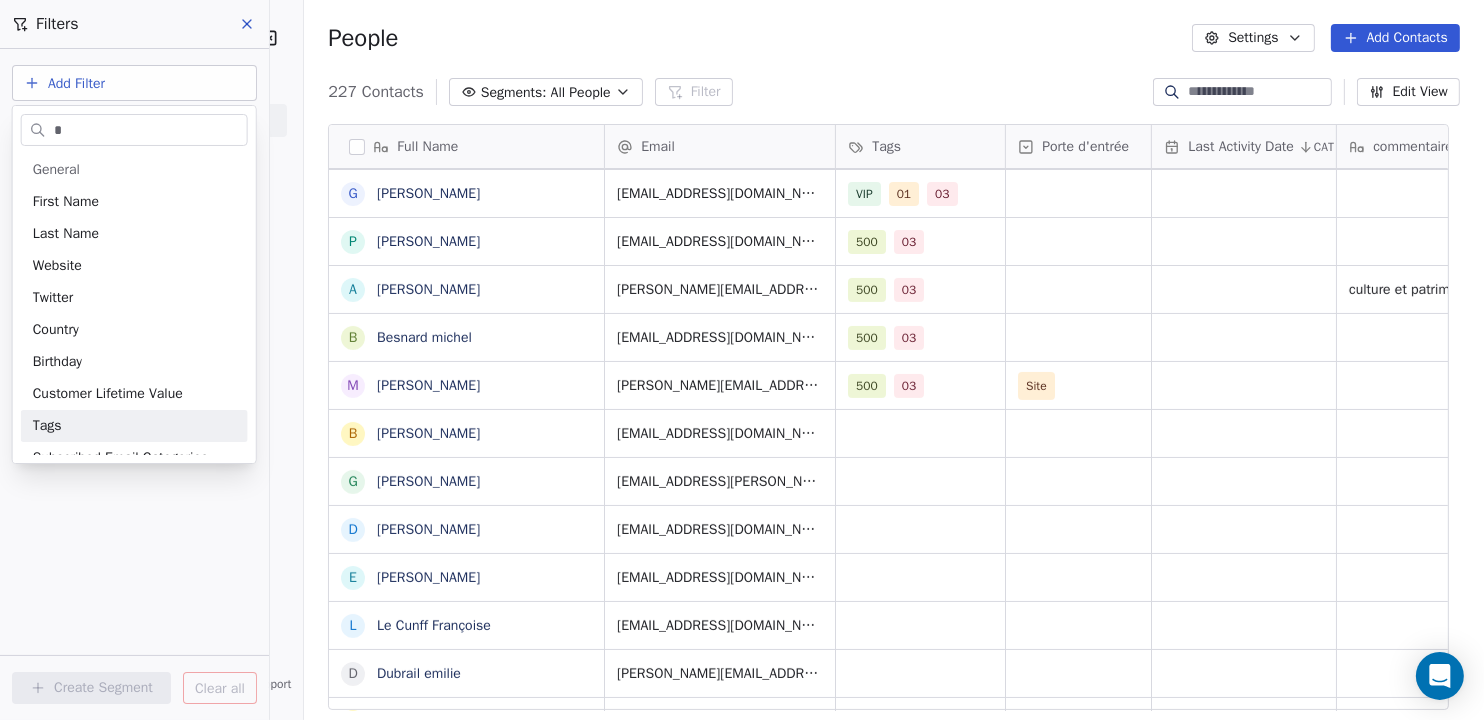type on "*" 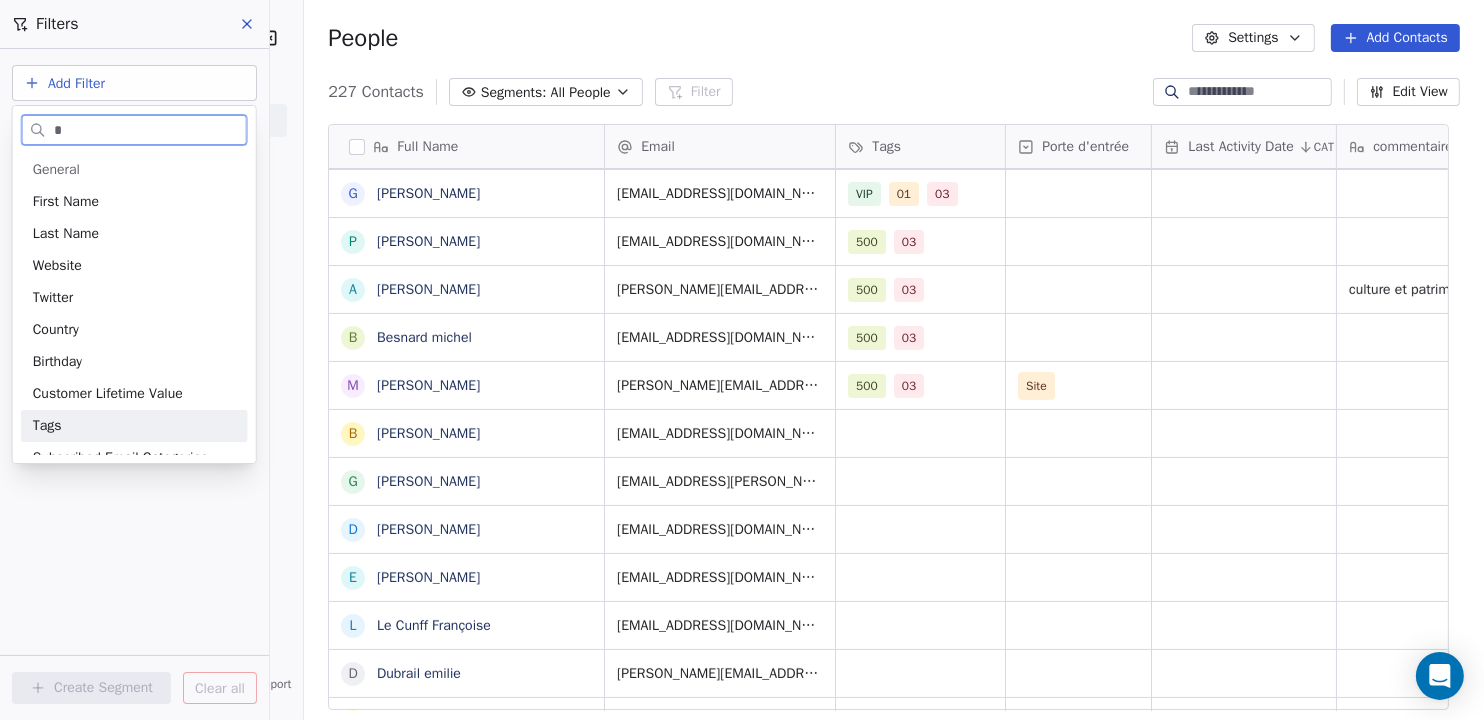 click on "Tags" at bounding box center [134, 426] 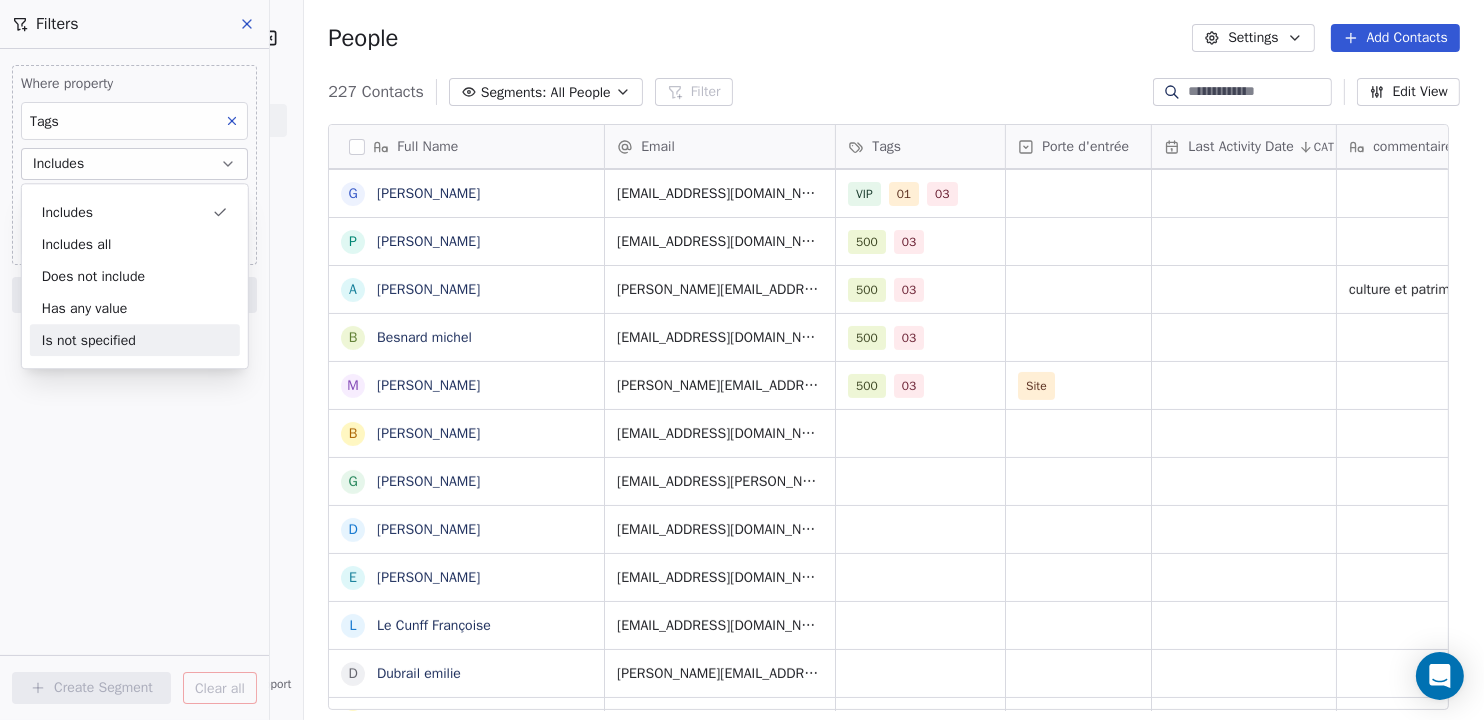 click on "Is not specified" at bounding box center (135, 340) 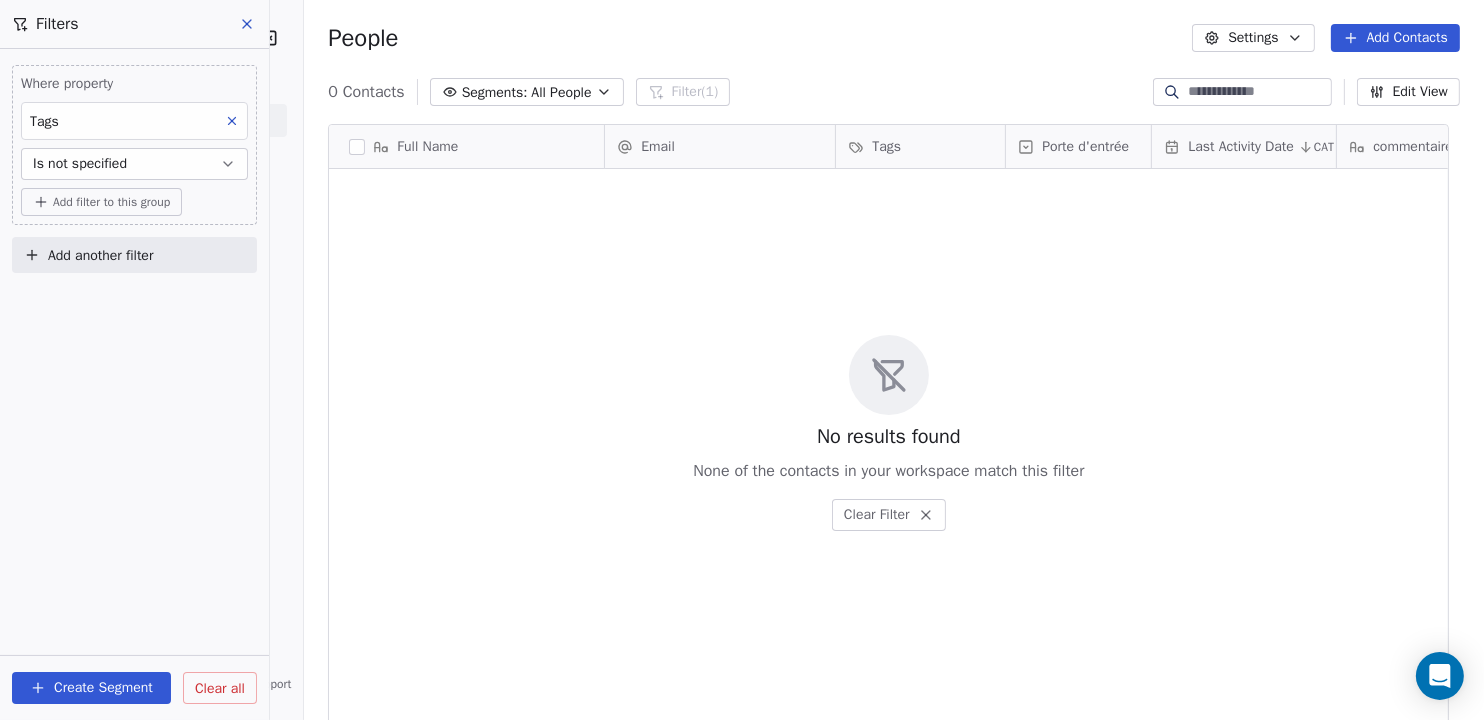click on "Is not specified" at bounding box center [134, 164] 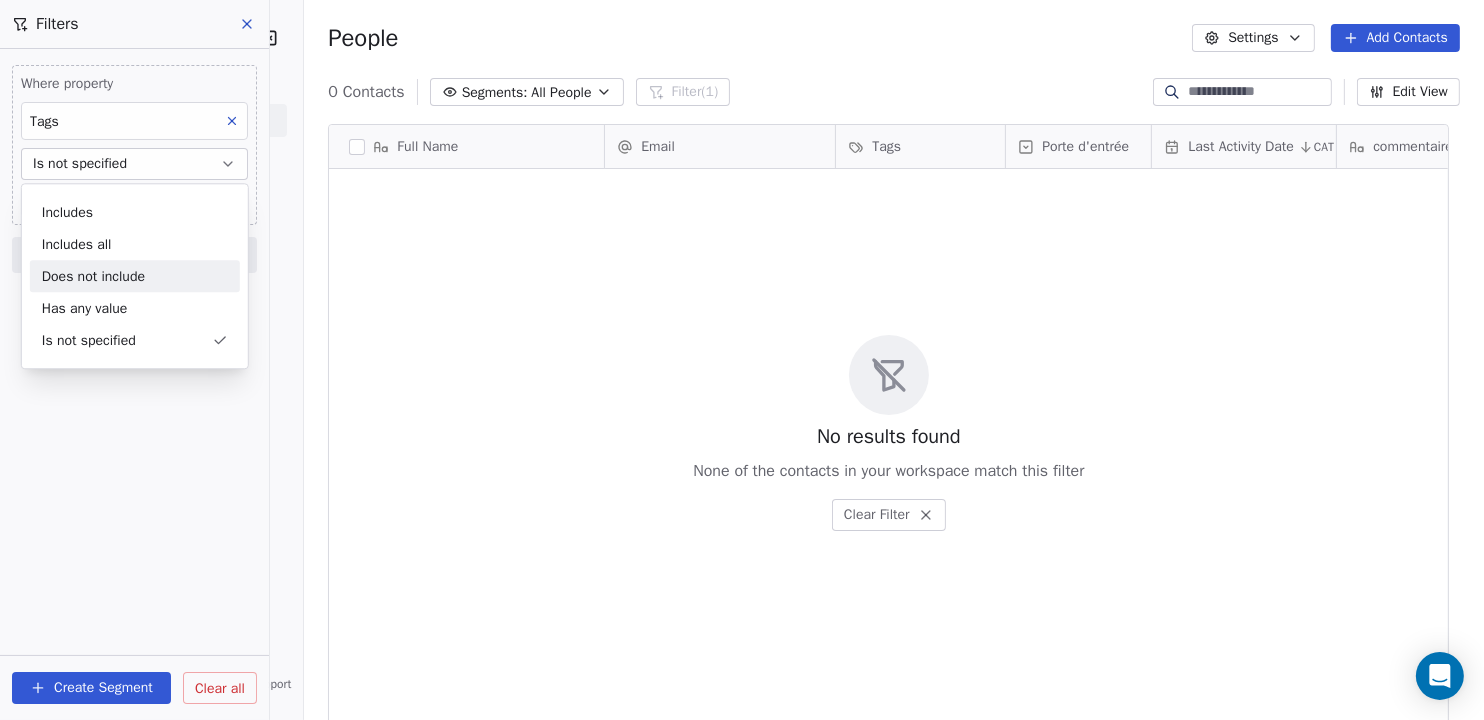 click on "Does not include" at bounding box center [135, 276] 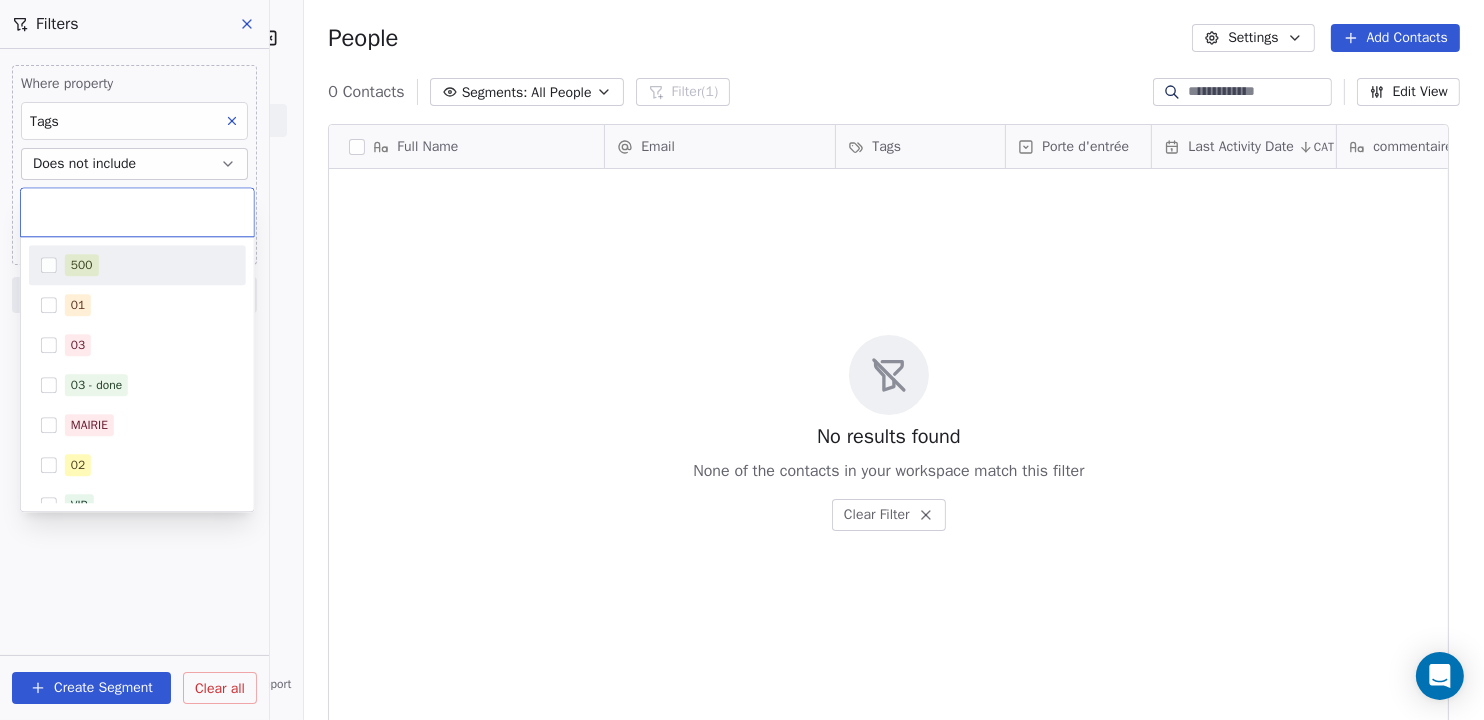click on "Les Chroniques de Montrichard Contacts People Marketing Workflows Campaigns Sales Pipelines Sequences Beta Tools Apps AI Agents Help & Support Filters Where property   Tags   Does not include Select  Tags Add filter to this group Add another filter  Create Segment Clear all People Settings  Add Contacts 0 Contacts Segments: All People Filter  (1) Edit View Tag Add to Sequence Export Full Name Email Tags Porte d'entrée Last Activity Date CAT commentaire Email Verification Status Email Marketing Consent Message inscription
To pick up a draggable item, press the space bar.
While dragging, use the arrow keys to move the item.
Press space again to drop the item in its new position, or press escape to cancel.
No results found None of the contacts in your workspace match this filter Clear Filter
500 01 03 03 - done MAIRIE 02 VIP" at bounding box center [742, 360] 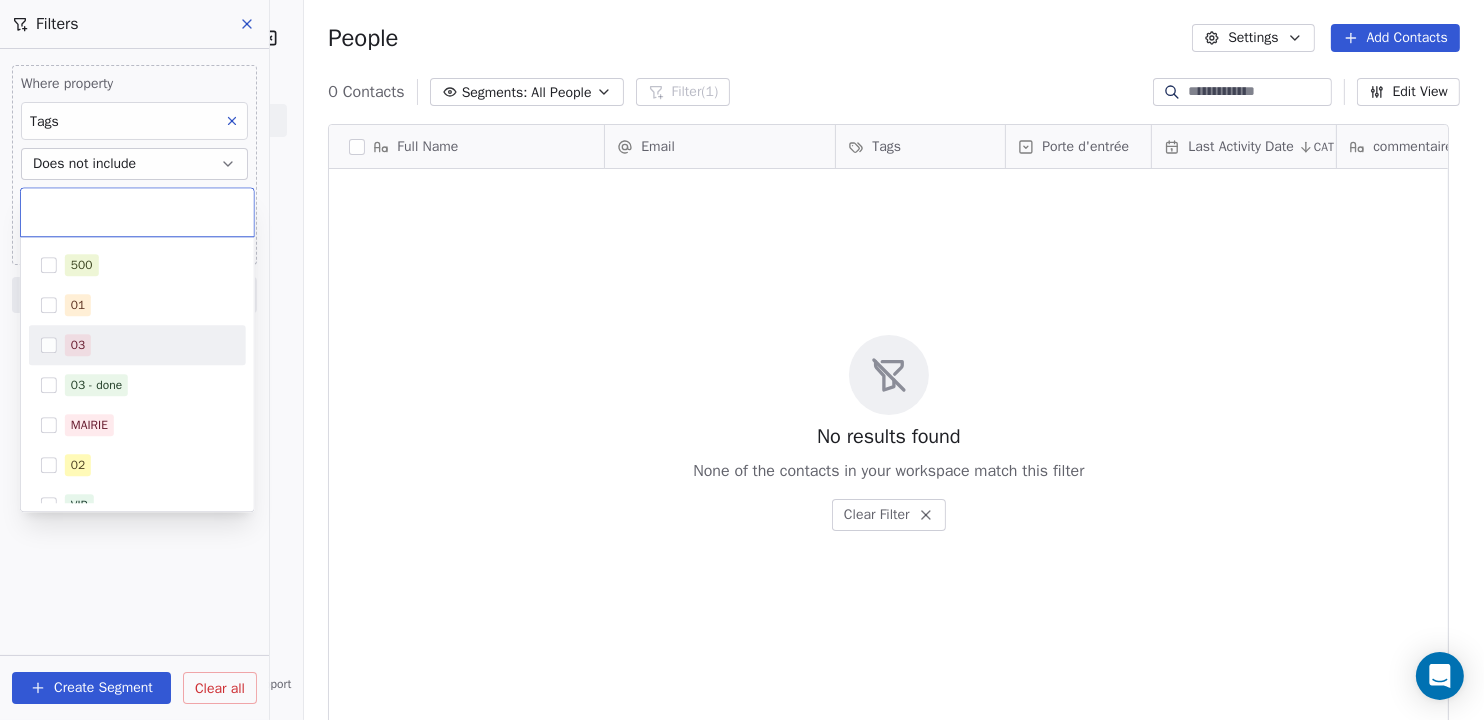 click at bounding box center (49, 345) 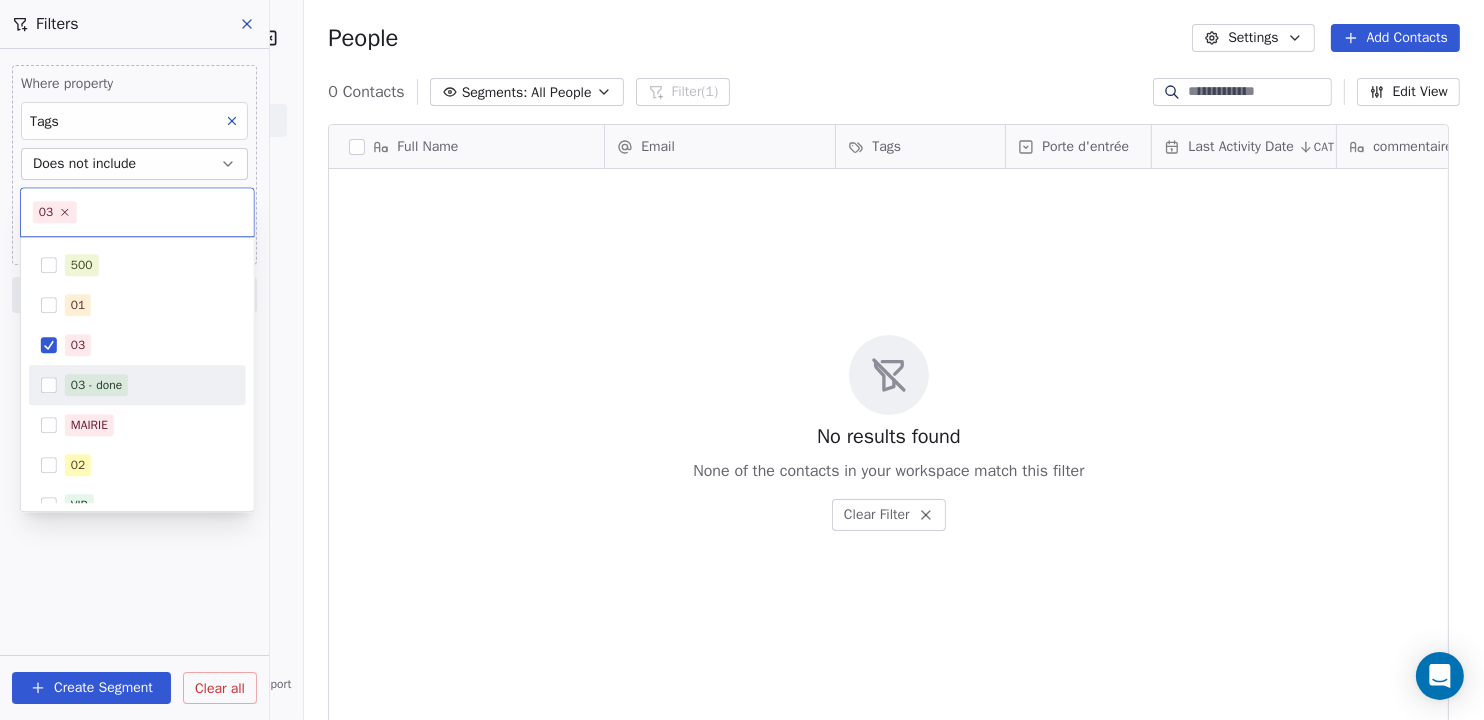 click at bounding box center [49, 385] 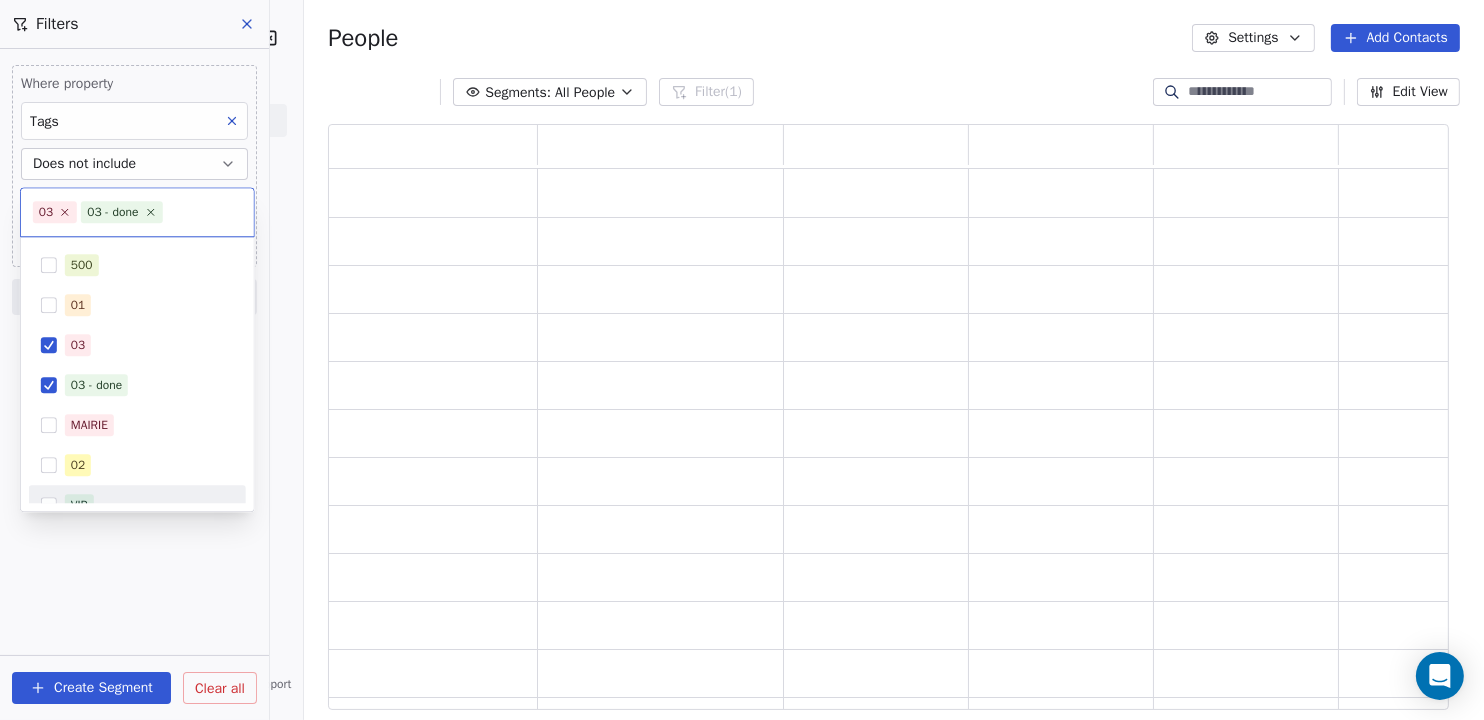 click on "Les Chroniques de Montrichard Contacts People Marketing Workflows Campaigns Sales Pipelines Sequences Beta Tools Apps AI Agents Help & Support Filters Where property   Tags   Does not include 03 03 - done Add filter to this group Add another filter  Create Segment Clear all People Settings  Add Contacts Segments: All People Filter  (1) Edit View Tag Add to Sequence Export
03 03 - done 500 01 03 03 - done MAIRIE 02 VIP" at bounding box center (742, 360) 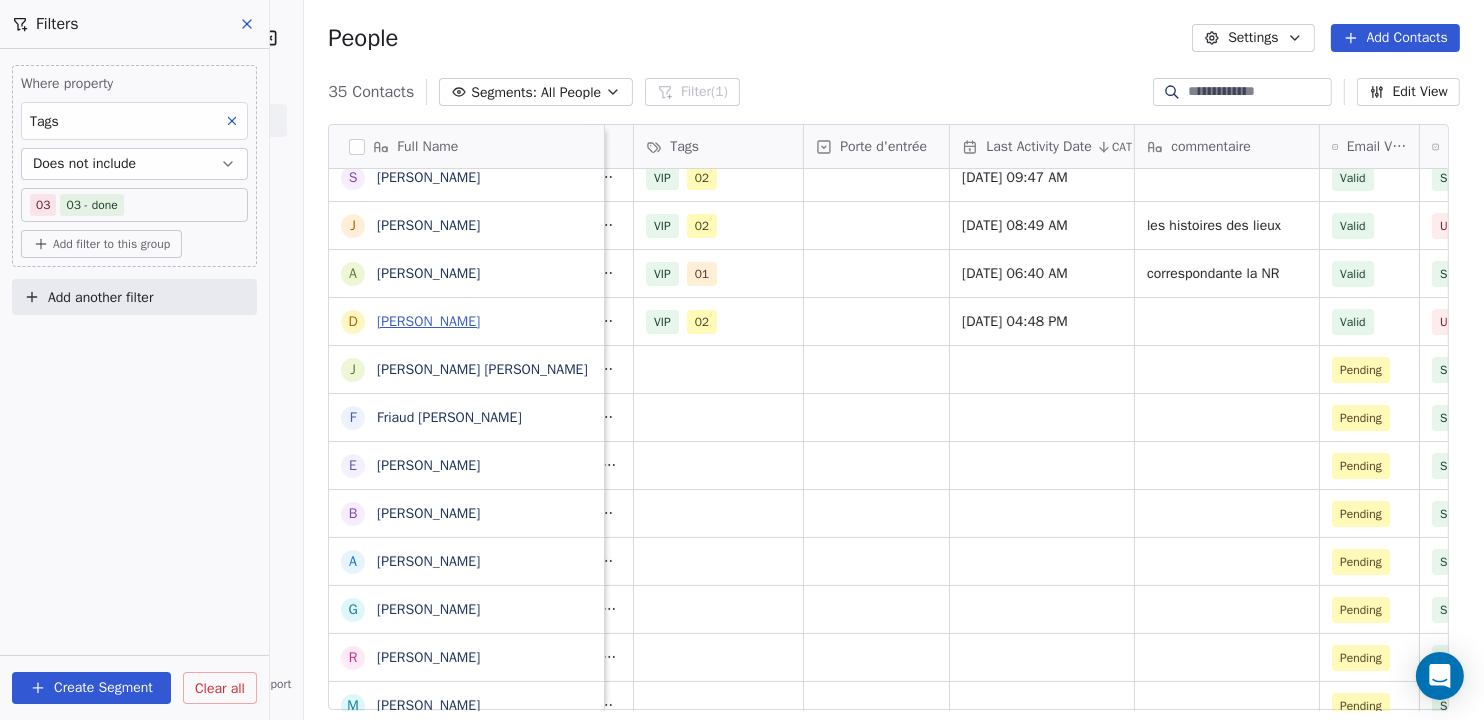 click on "[PERSON_NAME]" at bounding box center [428, 321] 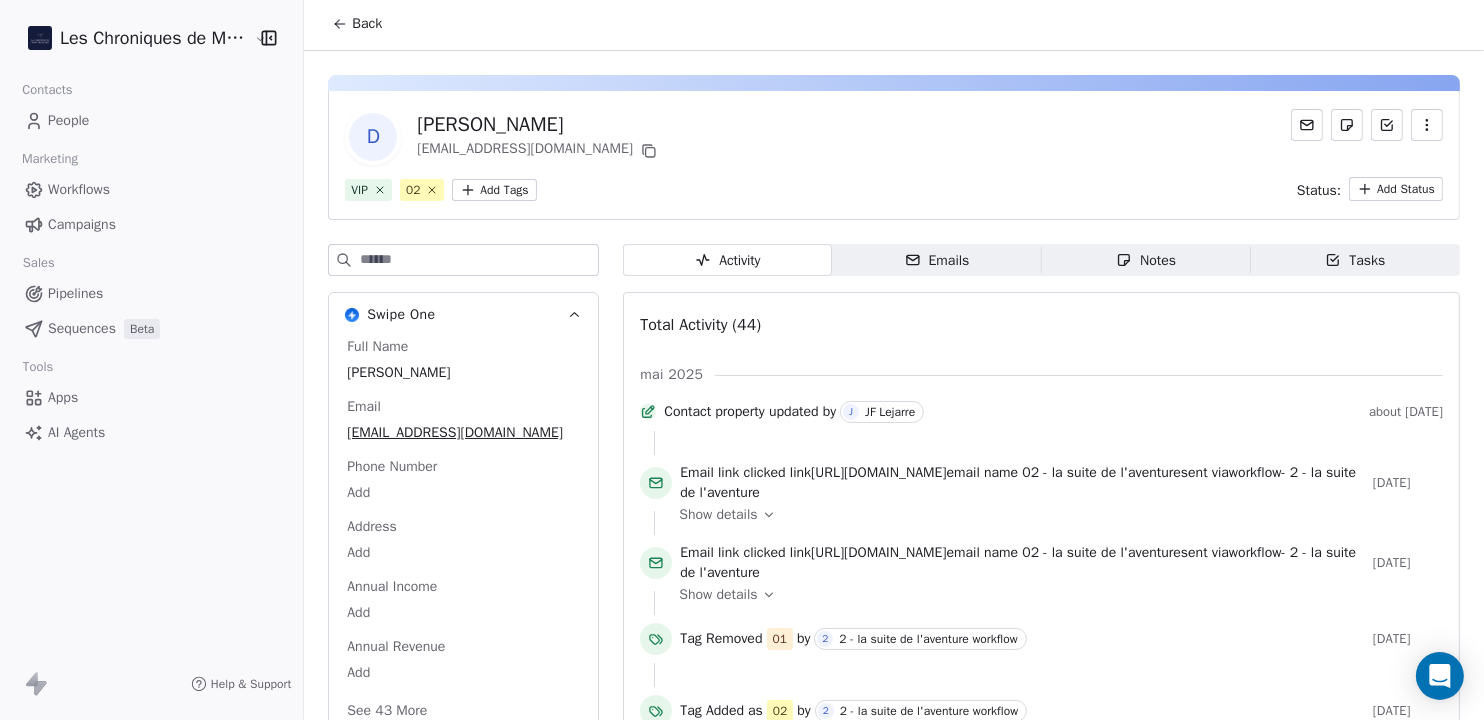 scroll, scrollTop: 0, scrollLeft: 0, axis: both 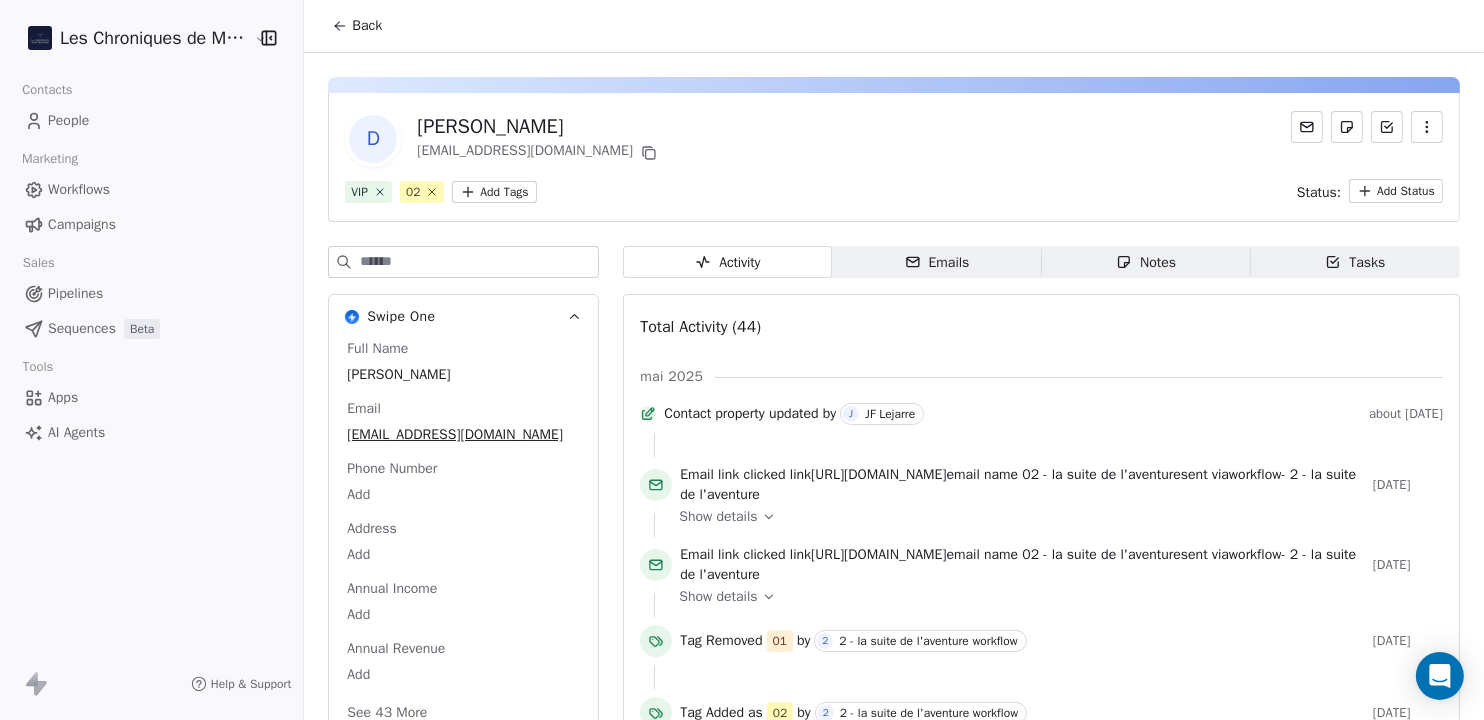 click 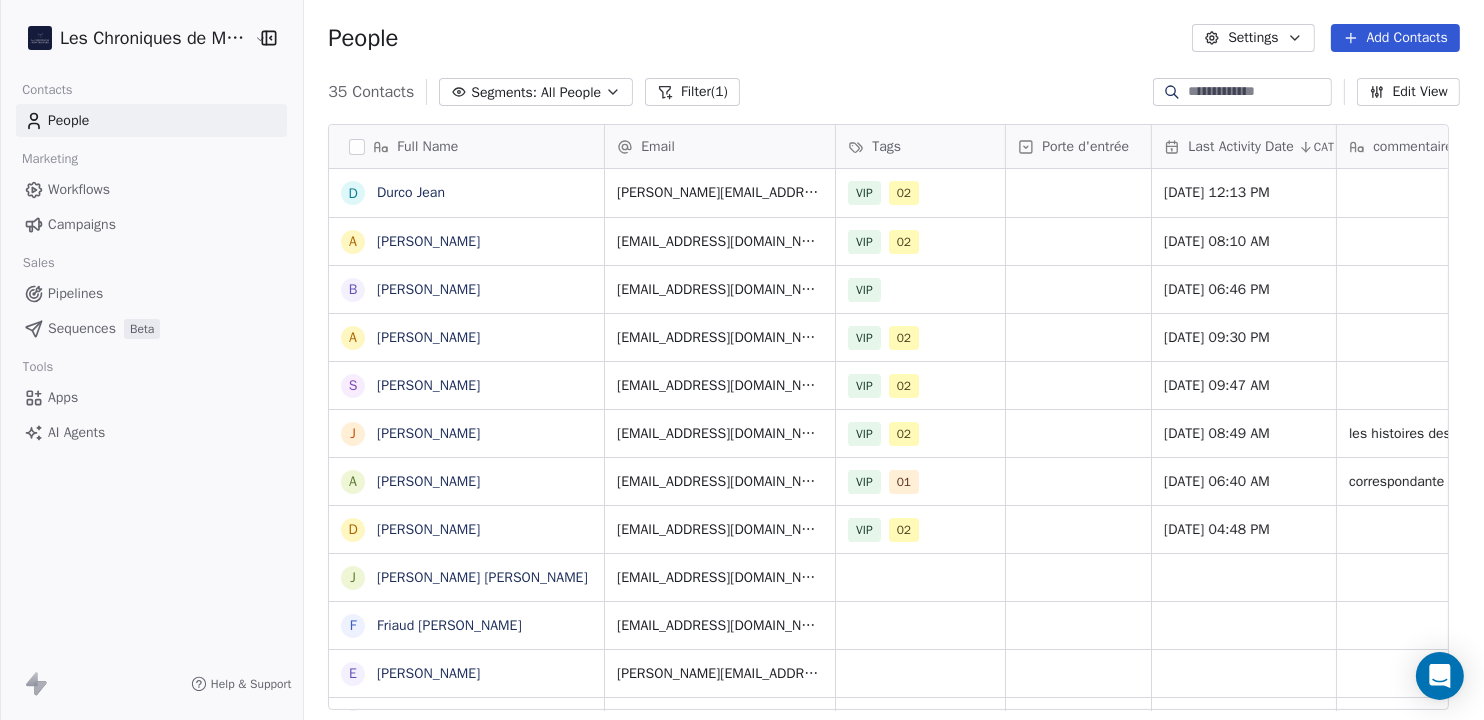 scroll, scrollTop: 208, scrollLeft: 0, axis: vertical 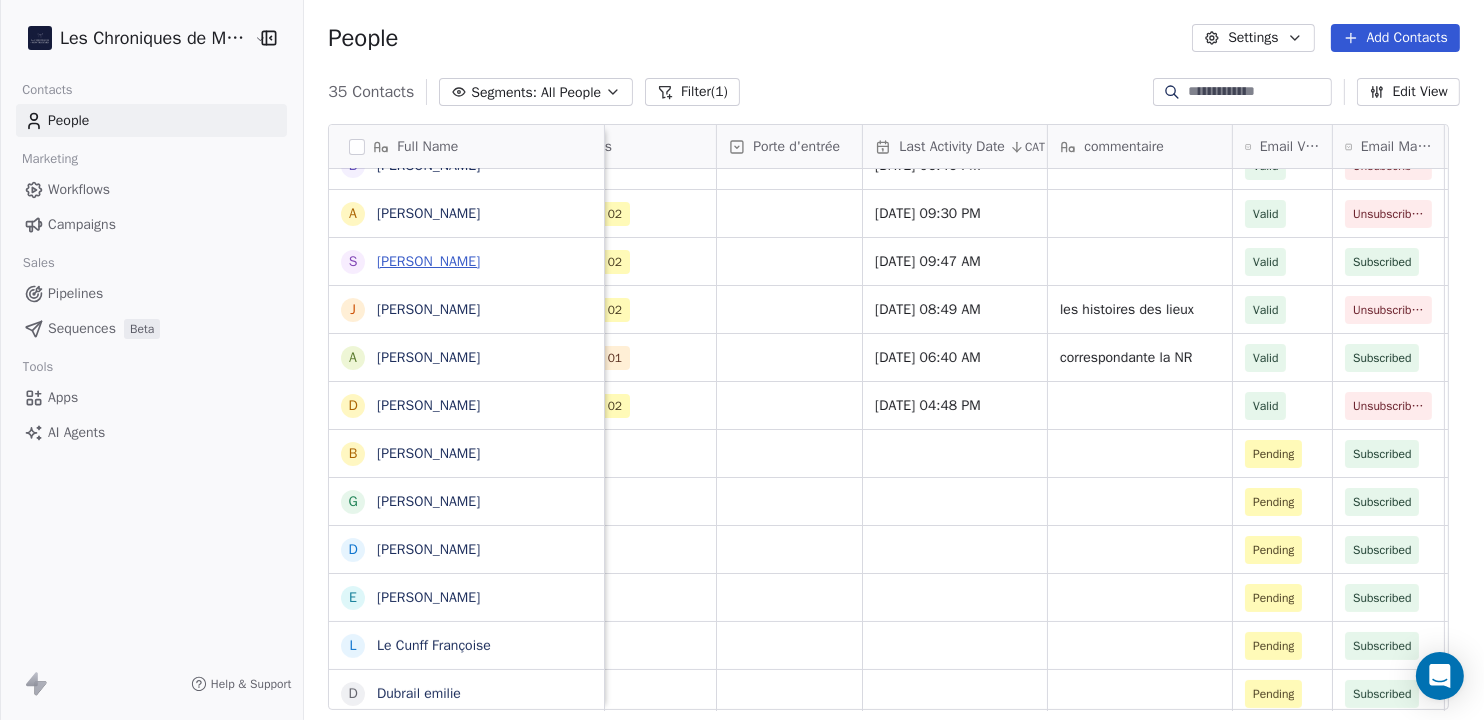 click on "[PERSON_NAME]" at bounding box center [428, 261] 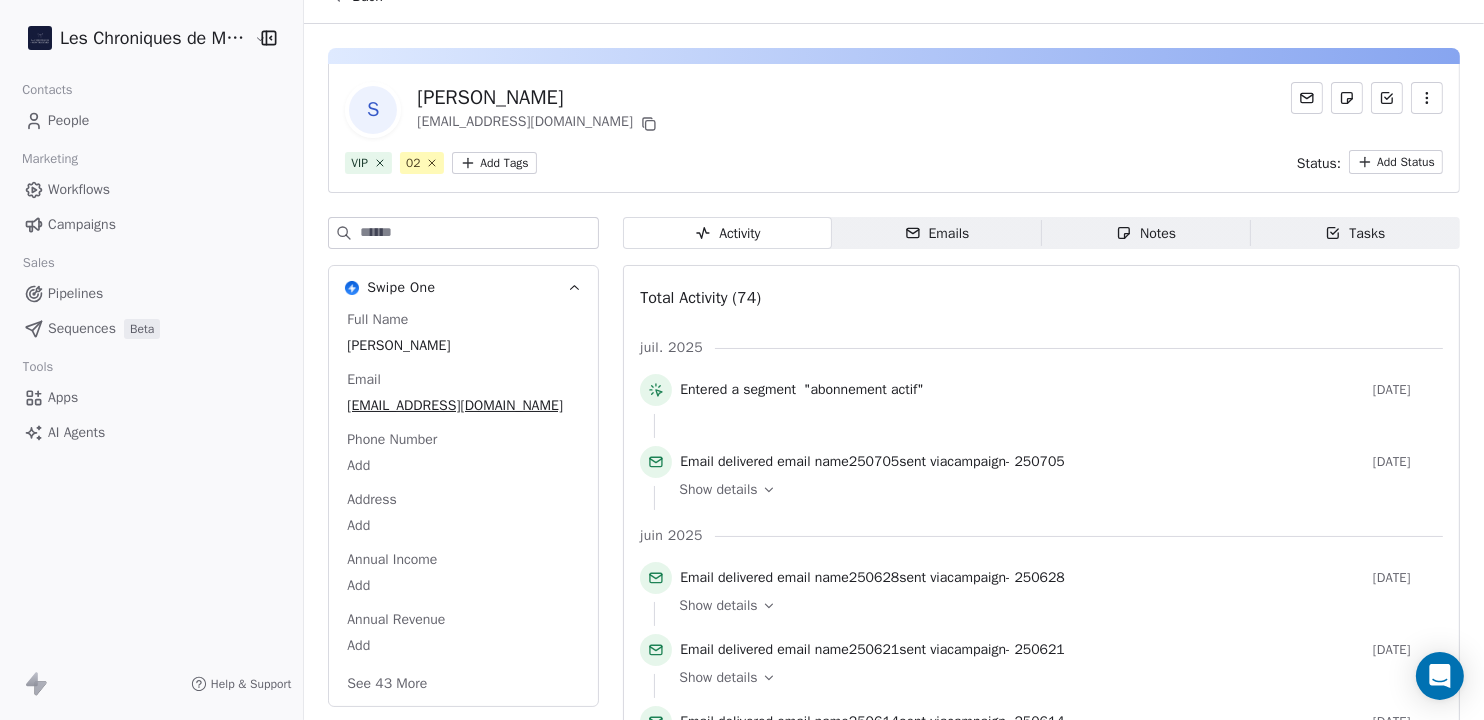 scroll, scrollTop: 1, scrollLeft: 0, axis: vertical 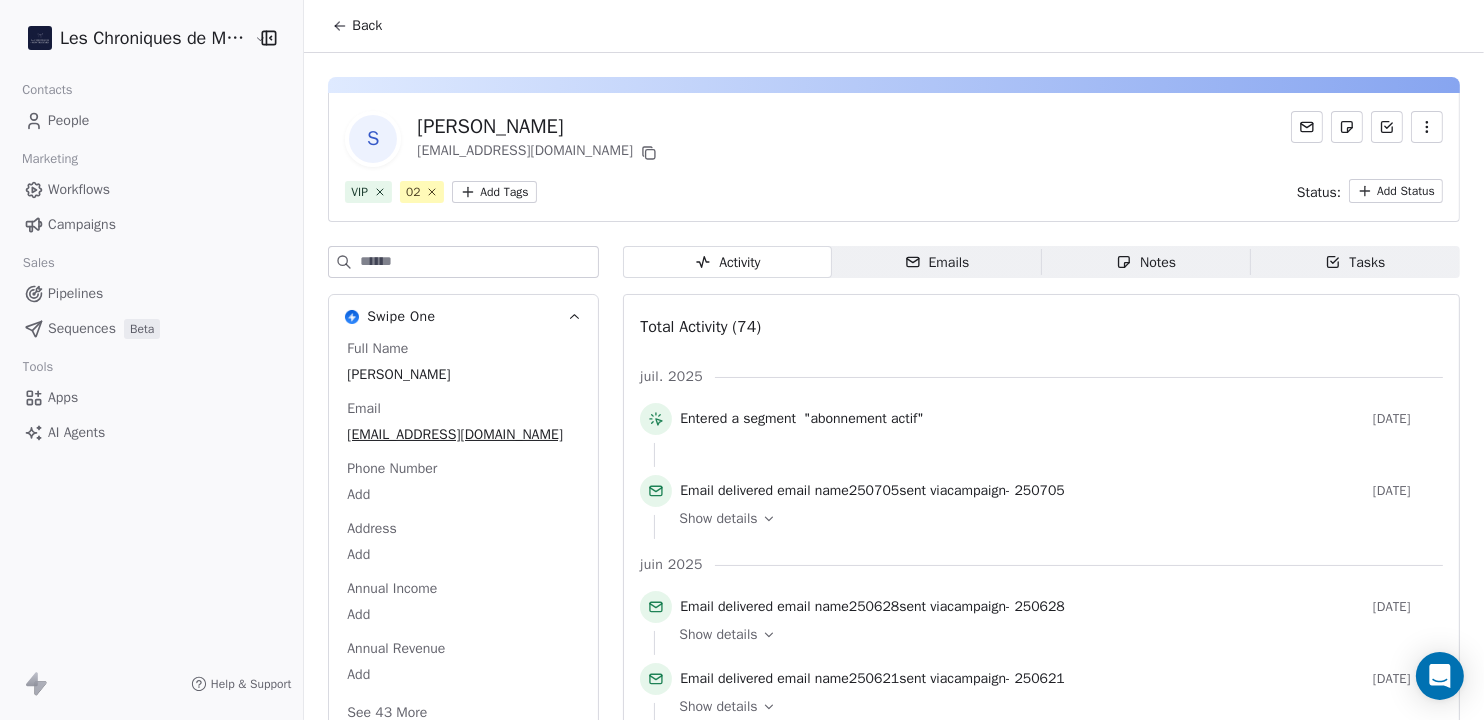 click on "Les Chroniques de Montrichard Contacts People Marketing Workflows Campaigns Sales Pipelines Sequences Beta Tools Apps AI Agents Help & Support Back S [PERSON_NAME] [EMAIL_ADDRESS][DOMAIN_NAME] VIP 02  Add Tags Status:   Add Status Swipe One Full Name [PERSON_NAME] Email [EMAIL_ADDRESS][DOMAIN_NAME] Phone Number Add Address Add Annual Income Add Annual Revenue Add See   43   More   Activity Activity Emails Emails   Notes   Notes Tasks Tasks Total Activity (74) juil. 2025 Entered a segment "abonnement actif"   [DATE] Email delivered   email name  250705  sent via  campaign  -   250705 [DATE] Show details juin 2025 Email delivered   email name  250628  sent via  campaign  -   250628 [DATE] Show details Email delivered   email name  250621  sent via  campaign  -   250621 [DATE] Show details Email delivered   email name  250614  sent via  campaign  -   250614 [DATE] Show details Email delivered   email name  250607  sent via  campaign  -   250607 about [DATE] Show details mai 2025 Email delivered" at bounding box center (742, 360) 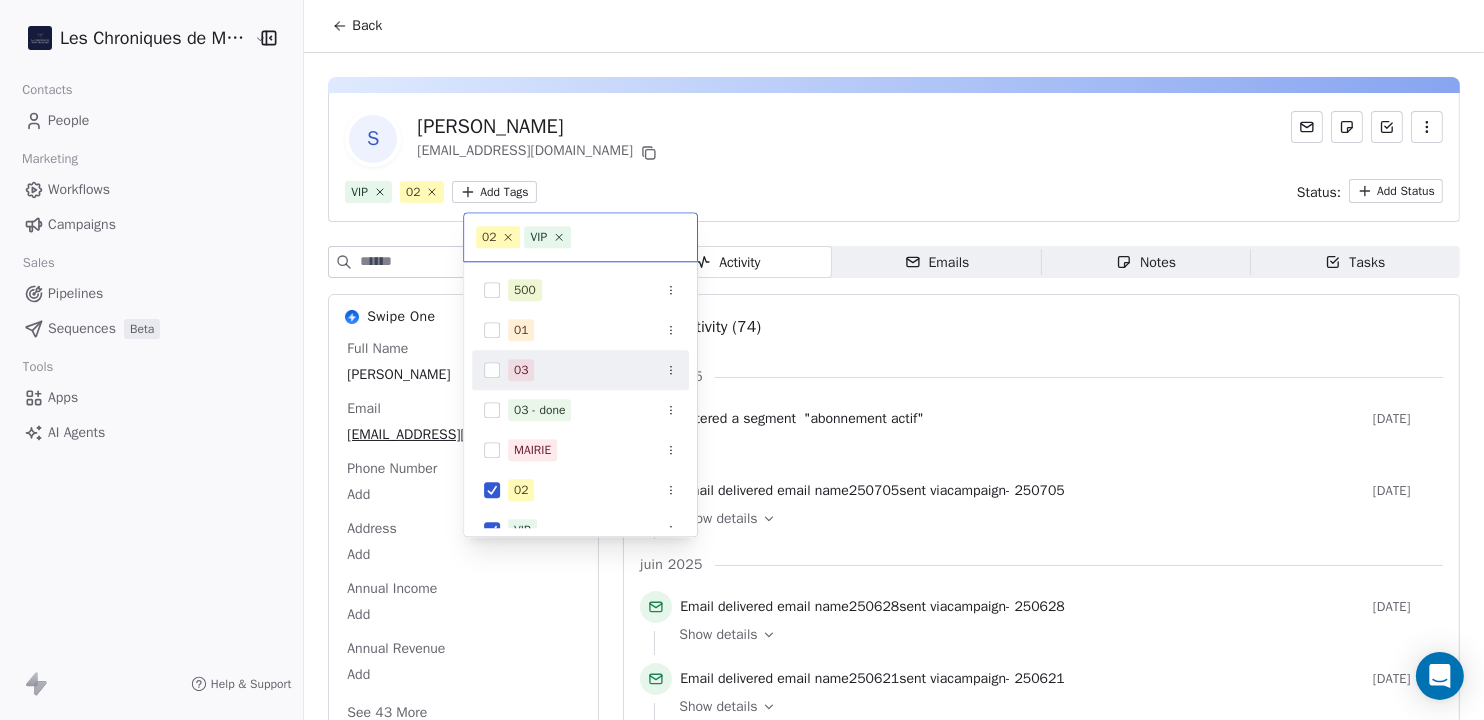 click at bounding box center [492, 370] 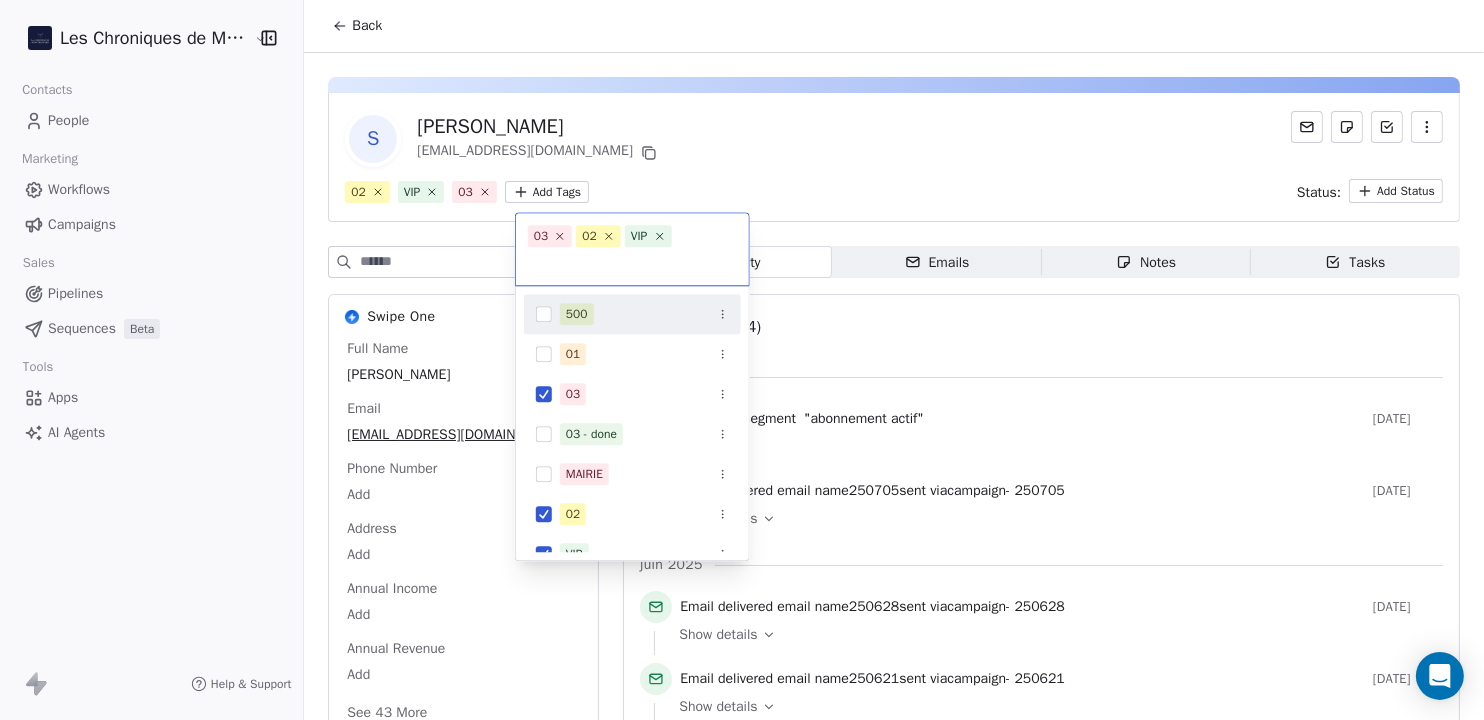 click on "Les Chroniques de Montrichard Contacts People Marketing Workflows Campaigns Sales Pipelines Sequences Beta Tools Apps AI Agents Help & Support Back S [PERSON_NAME] [EMAIL_ADDRESS][DOMAIN_NAME] 02 VIP 03  Add Tags Status:   Add Status Swipe One Full Name [PERSON_NAME] Email [EMAIL_ADDRESS][DOMAIN_NAME] Phone Number Add Address Add Annual Income Add Annual Revenue Add See   43   More   Activity Activity Emails Emails   Notes   Notes Tasks Tasks Total Activity (74) juil. 2025 Entered a segment "abonnement actif"   [DATE] Email delivered   email name  250705  sent via  campaign  -   250705 [DATE] Show details juin 2025 Email delivered   email name  250628  sent via  campaign  -   250628 [DATE] Show details Email delivered   email name  250621  sent via  campaign  -   250621 [DATE] Show details Email delivered   email name  250614  sent via  campaign  -   250614 [DATE] Show details Email delivered   email name  250607  sent via  campaign  -   250607 about [DATE] Show details mai 2025 Email delivered" at bounding box center (742, 360) 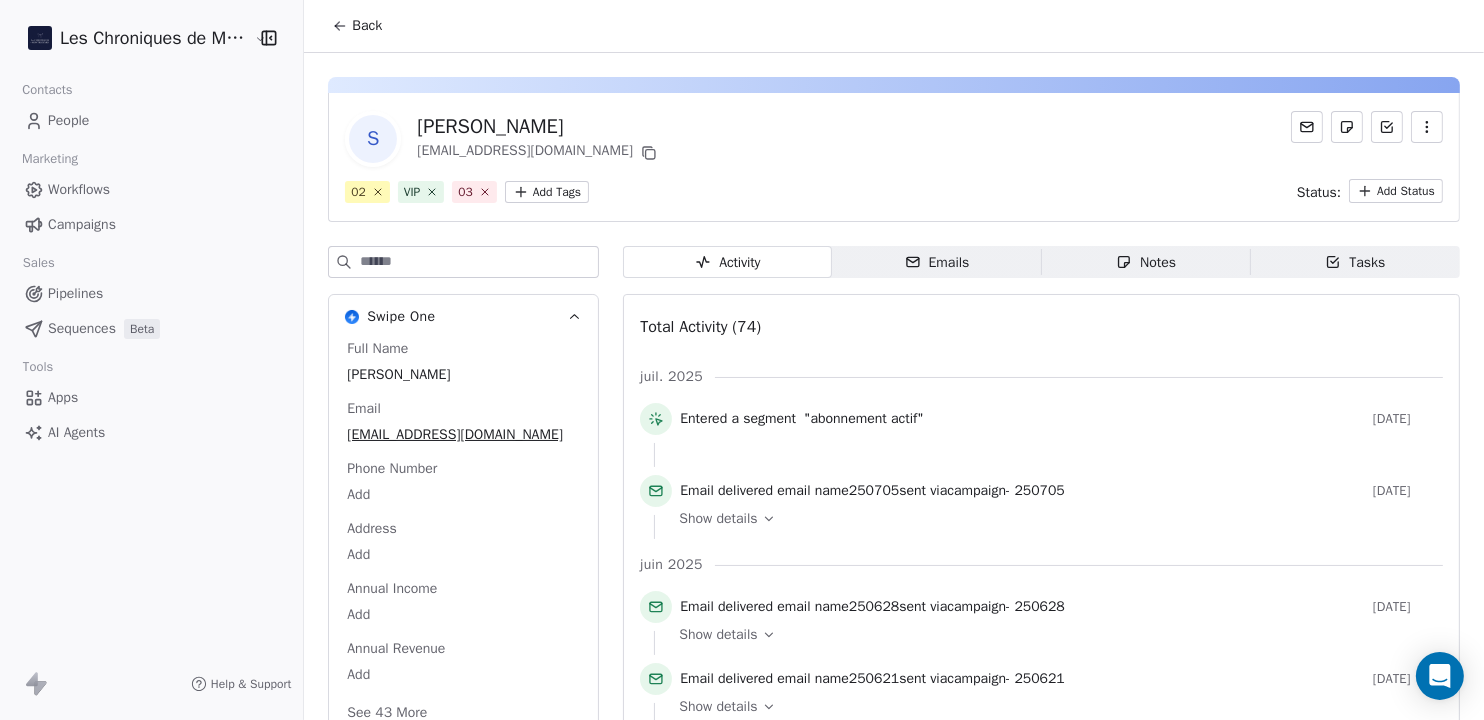 click on "People" at bounding box center (151, 120) 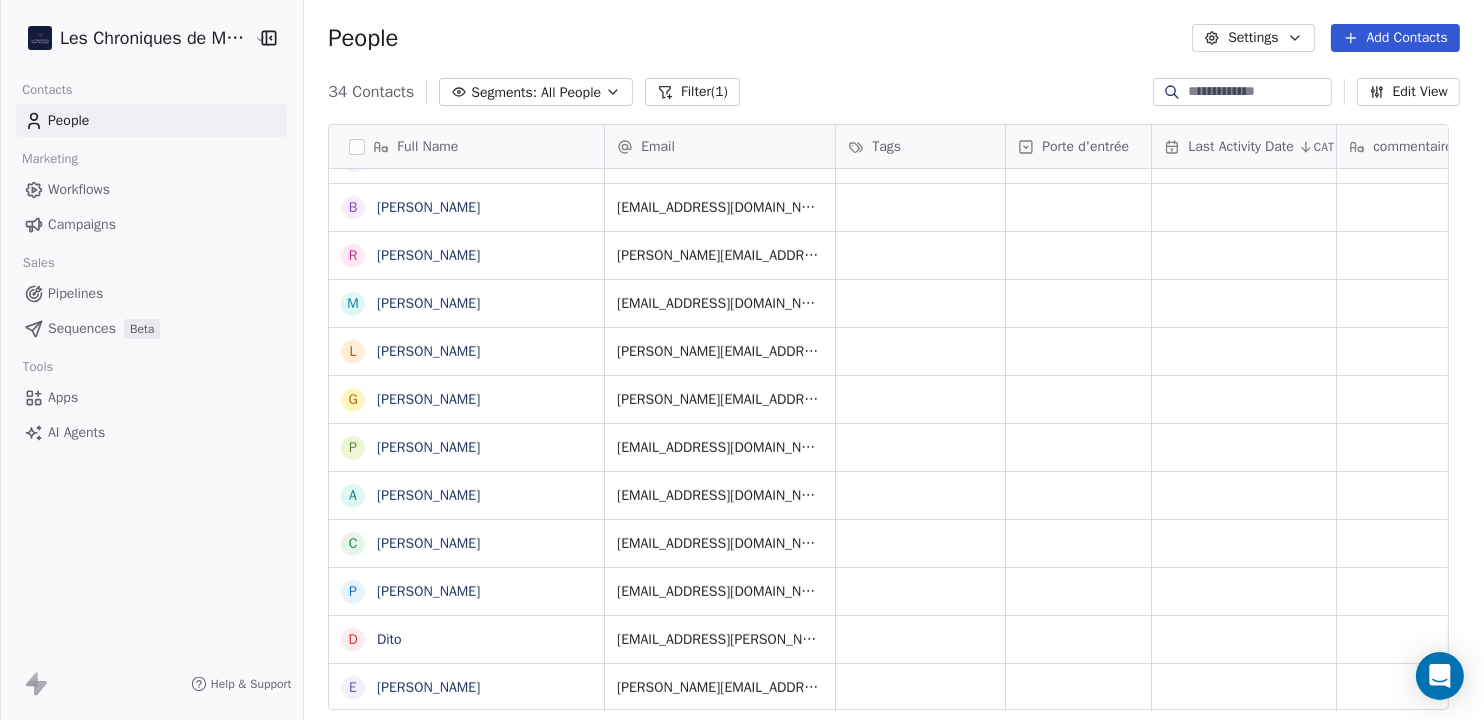 click on "Dito" at bounding box center (389, 639) 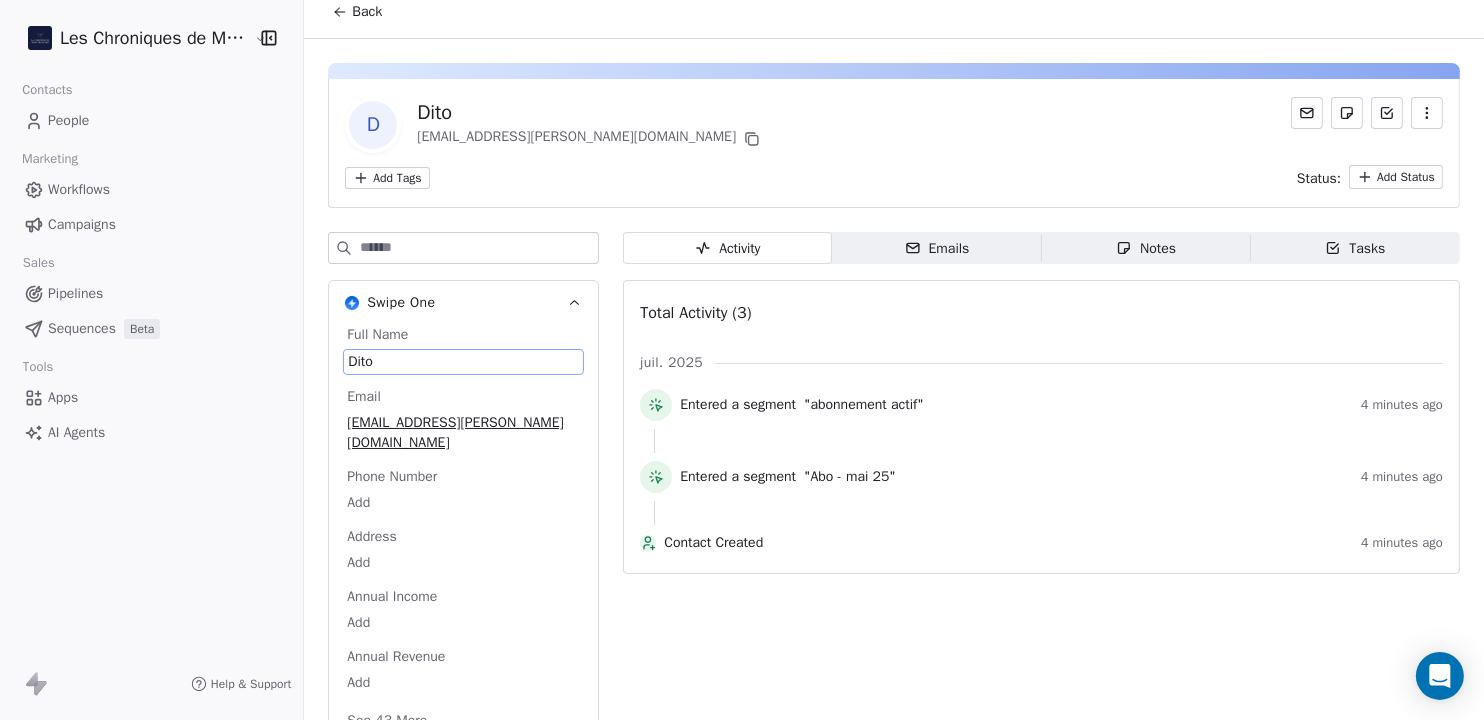 click on "Dito" at bounding box center [463, 362] 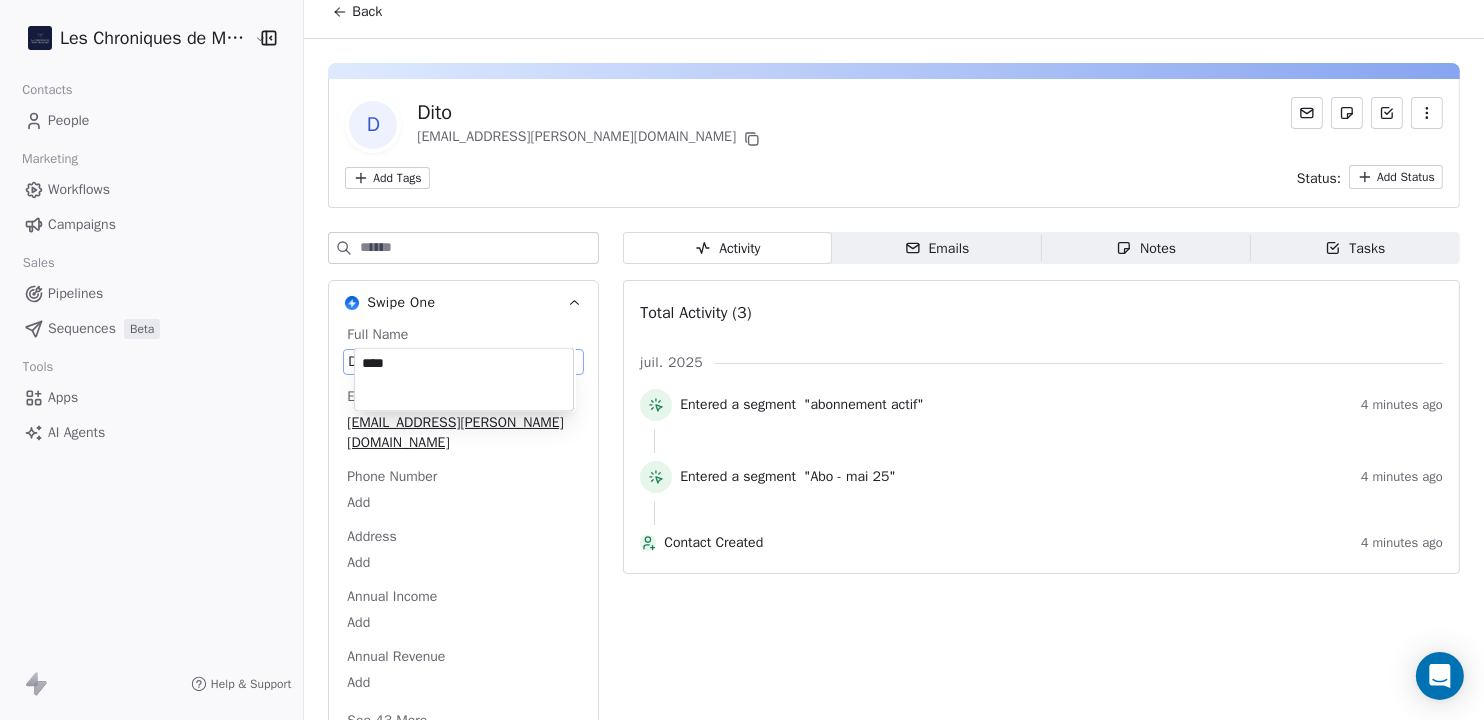 click on "****" at bounding box center (464, 380) 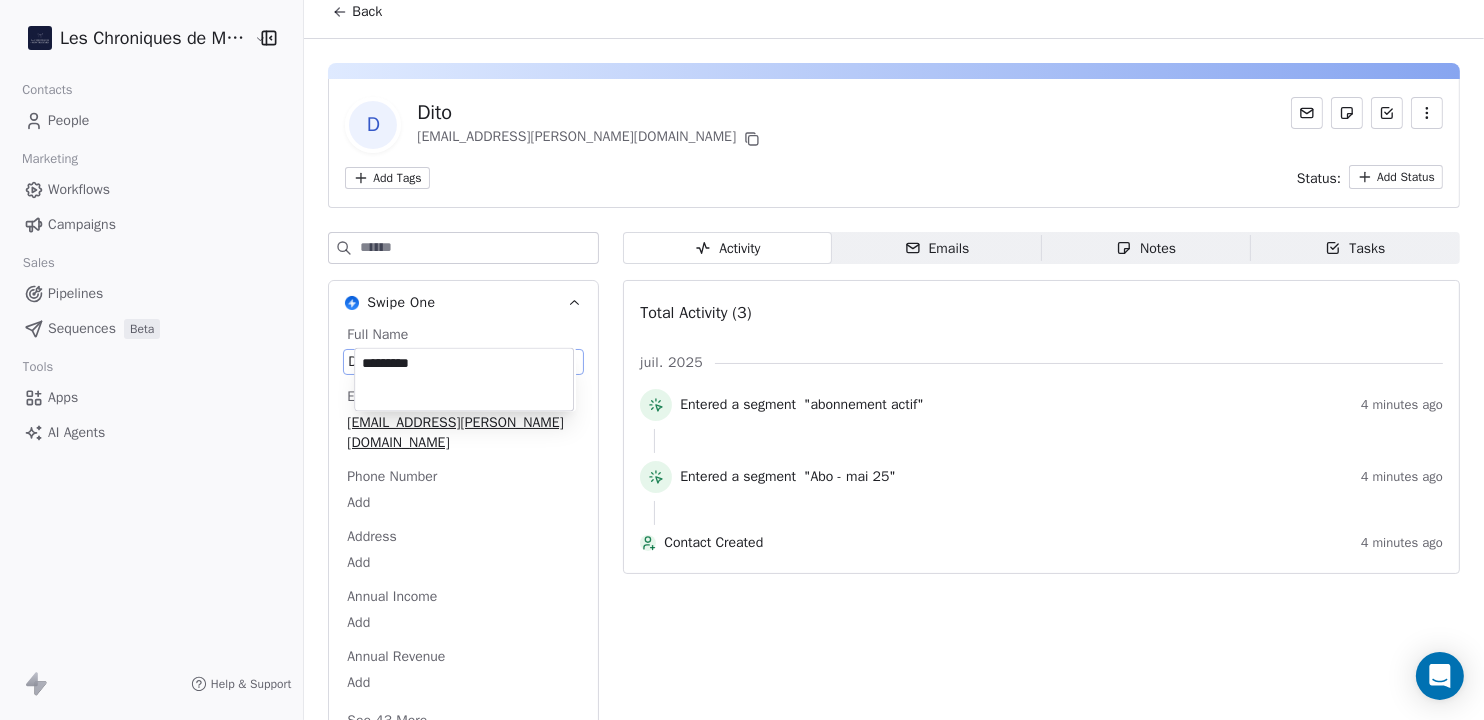 type on "*********" 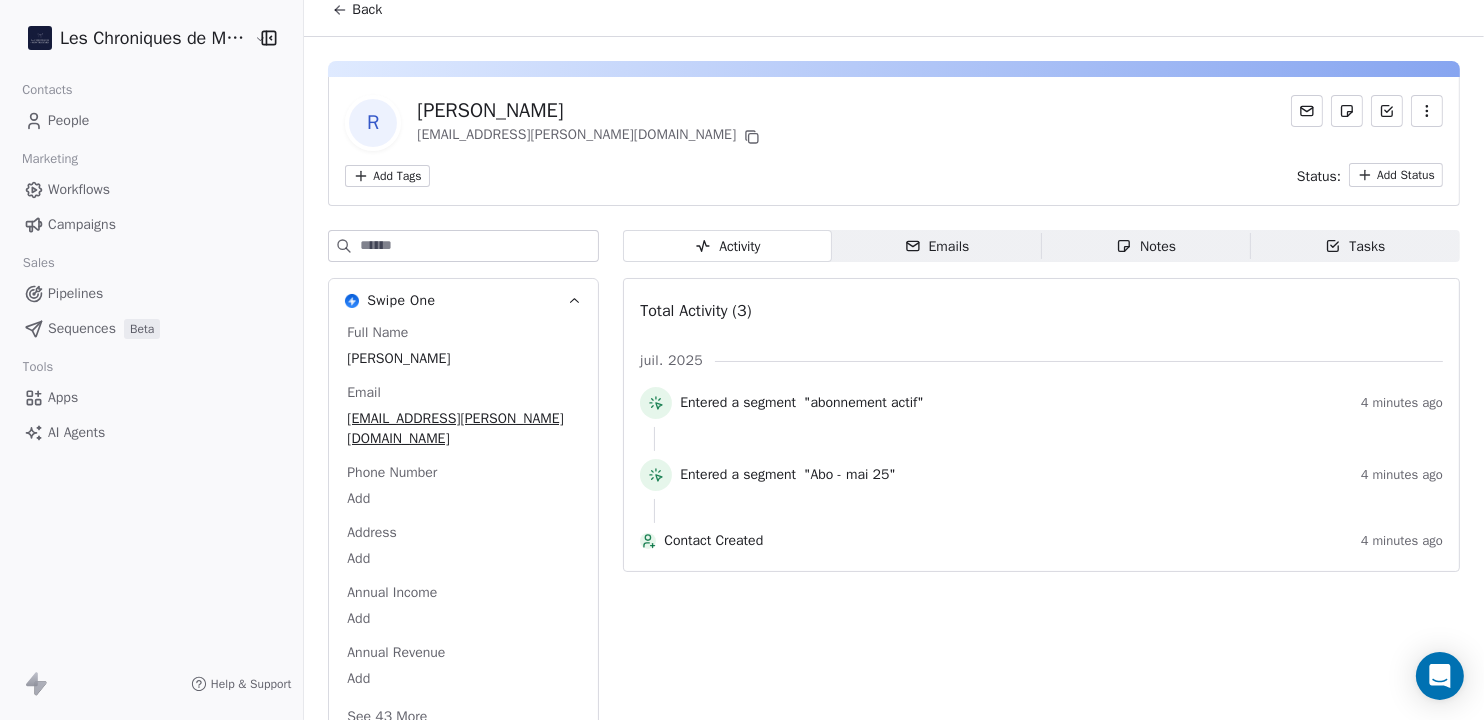 click on "Back" at bounding box center [367, 10] 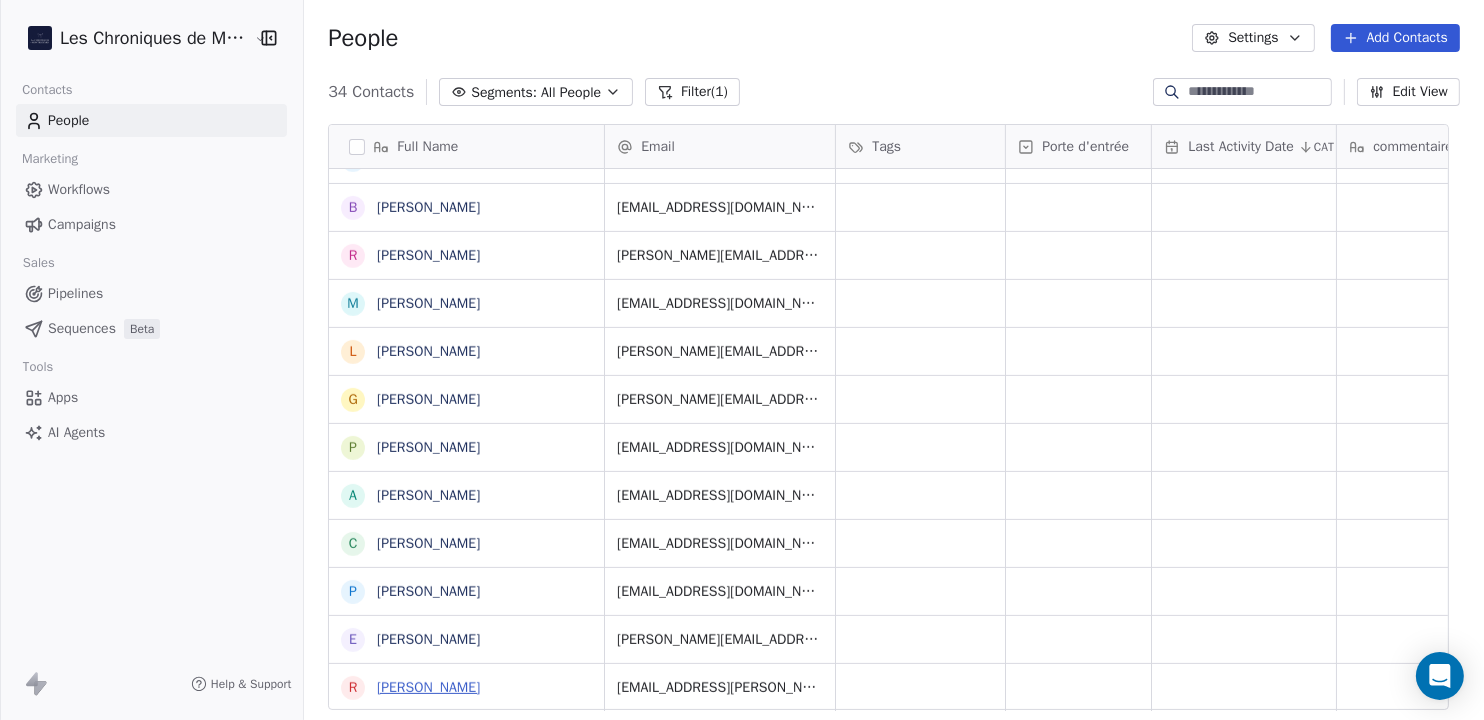 click on "[PERSON_NAME]" at bounding box center [428, 687] 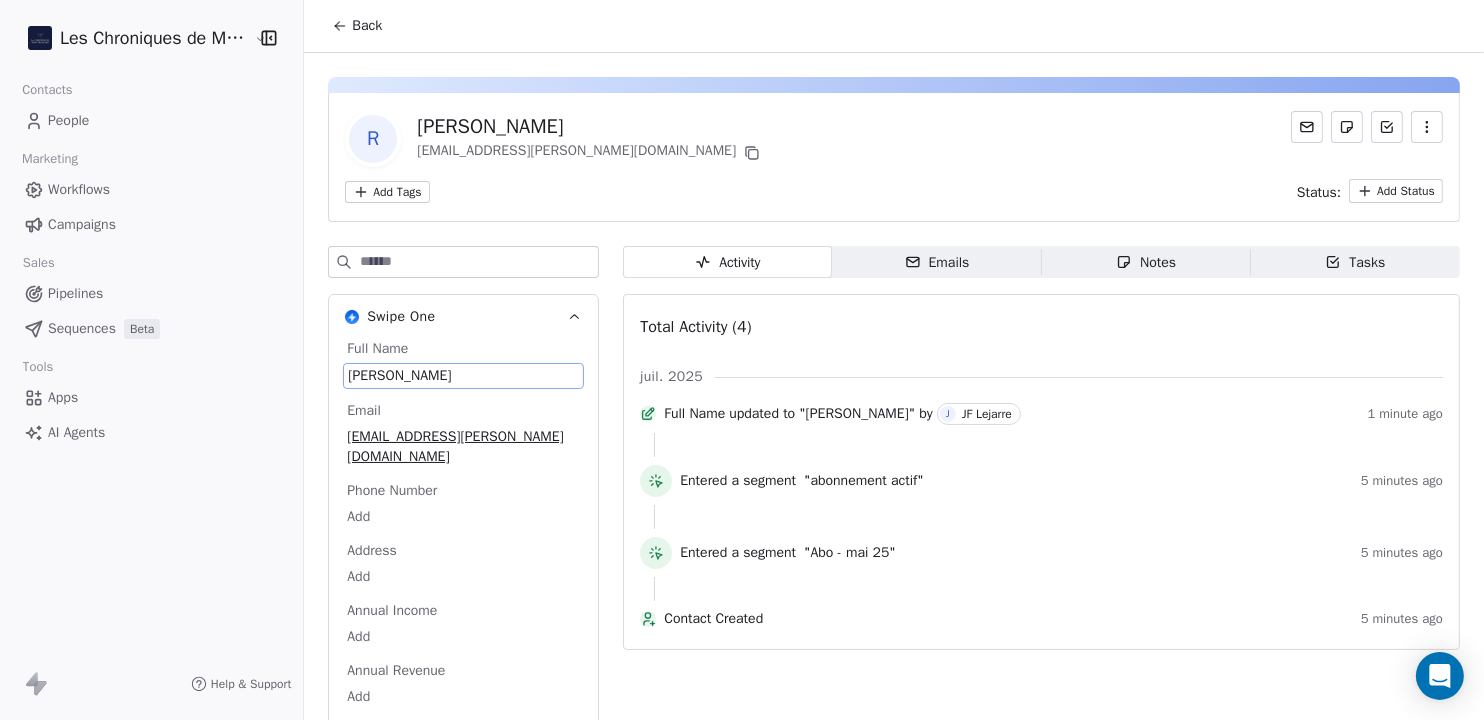 scroll, scrollTop: 14, scrollLeft: 0, axis: vertical 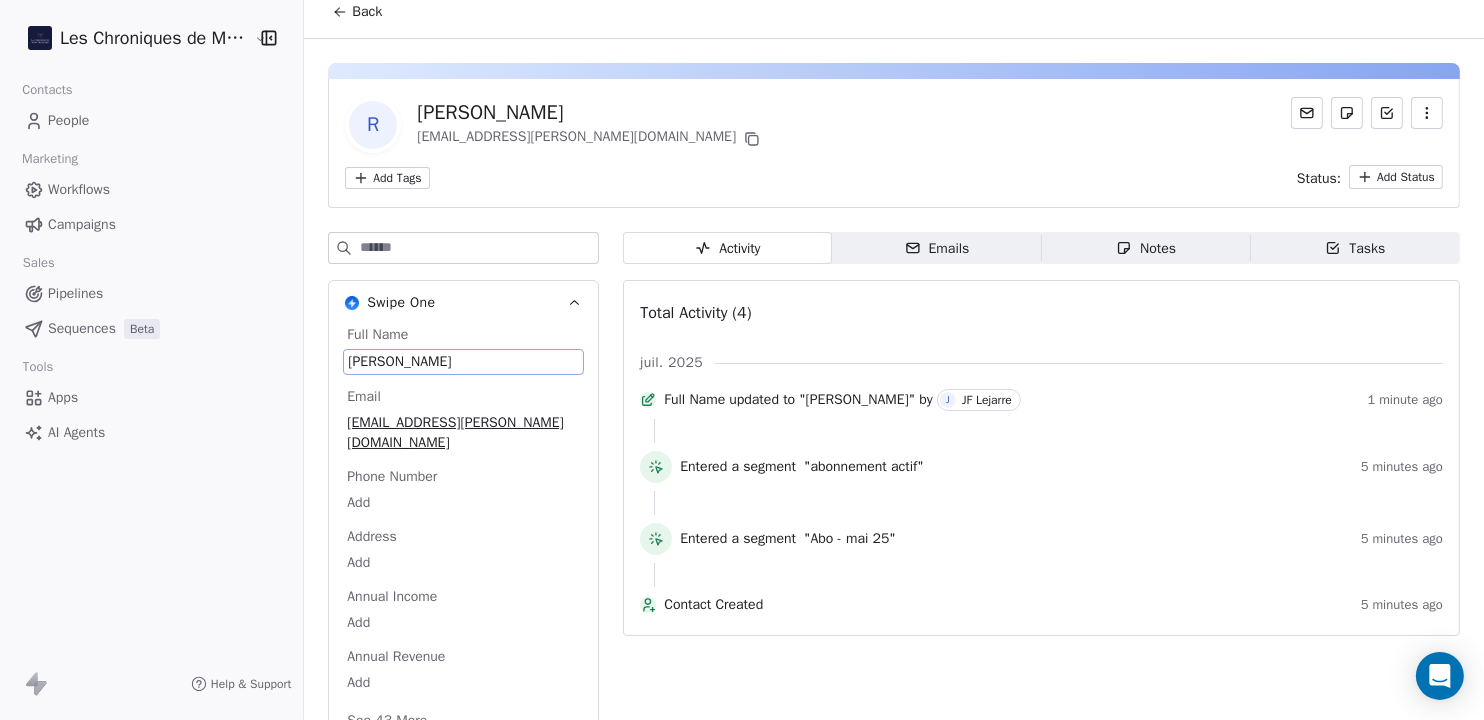 click on "[PERSON_NAME]" at bounding box center (463, 362) 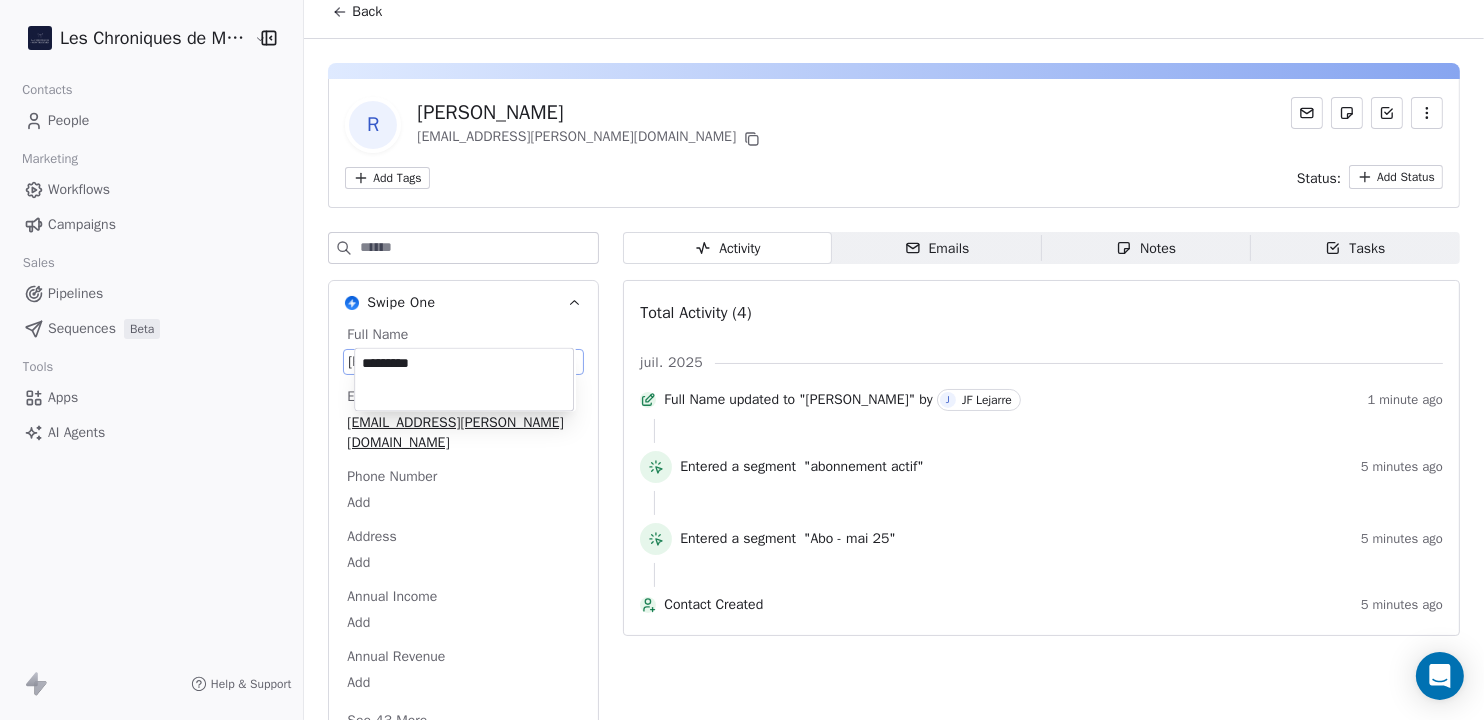 drag, startPoint x: 390, startPoint y: 359, endPoint x: 340, endPoint y: 347, distance: 51.41984 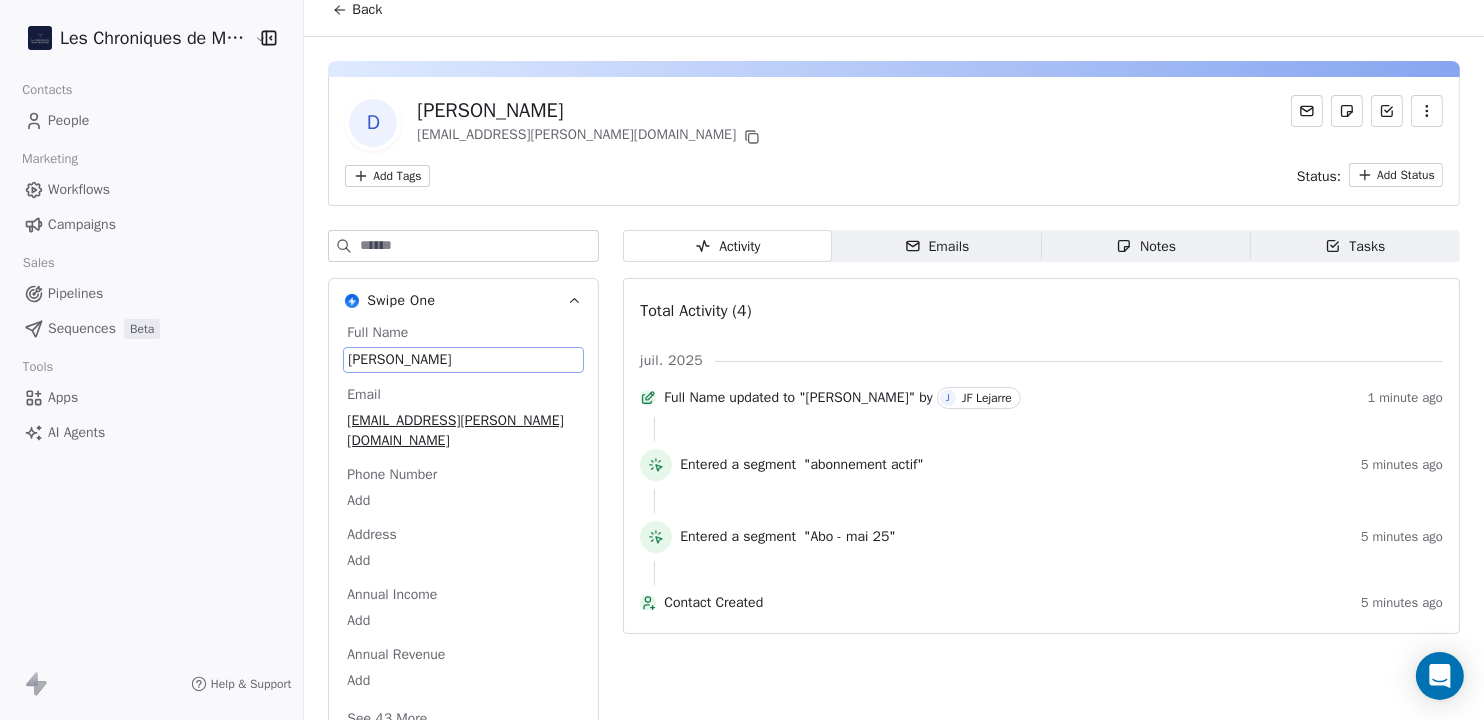 click on "Back" at bounding box center (357, 10) 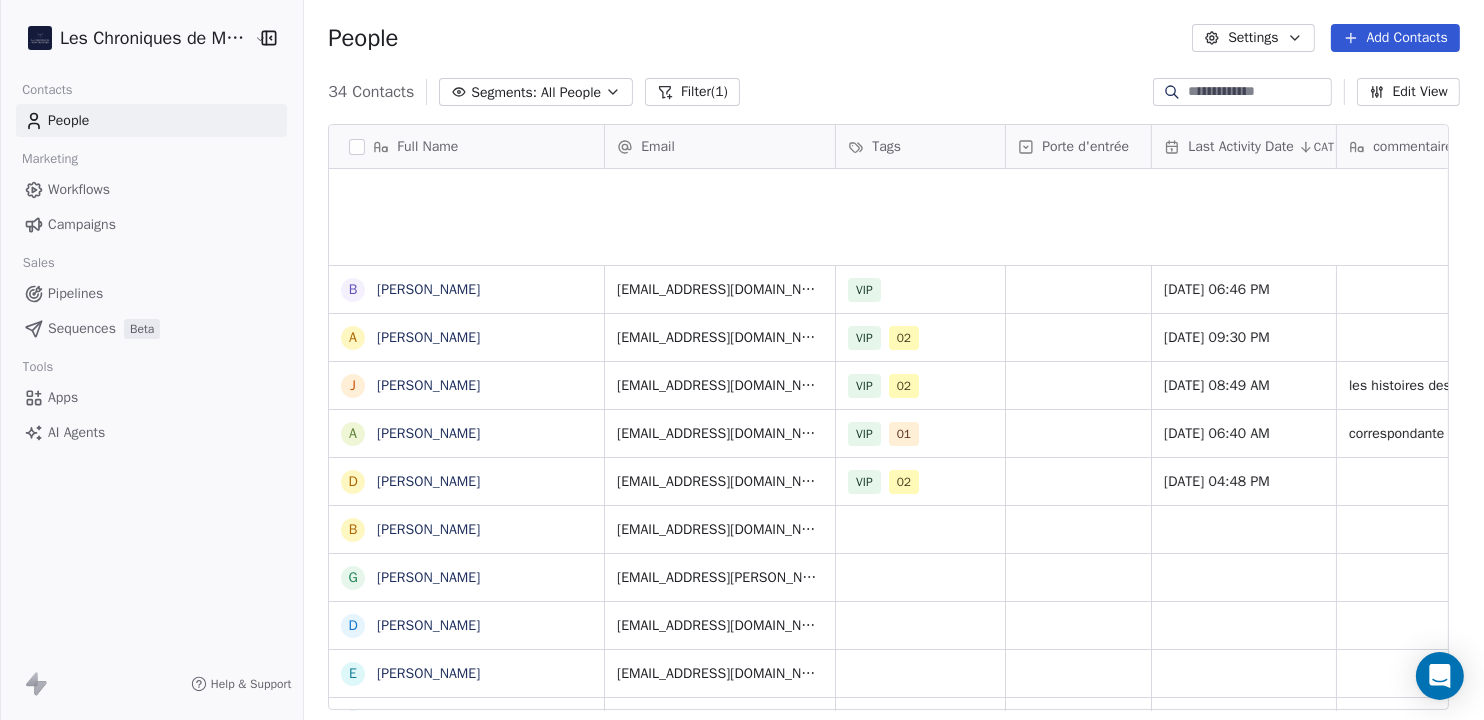 scroll, scrollTop: 0, scrollLeft: 0, axis: both 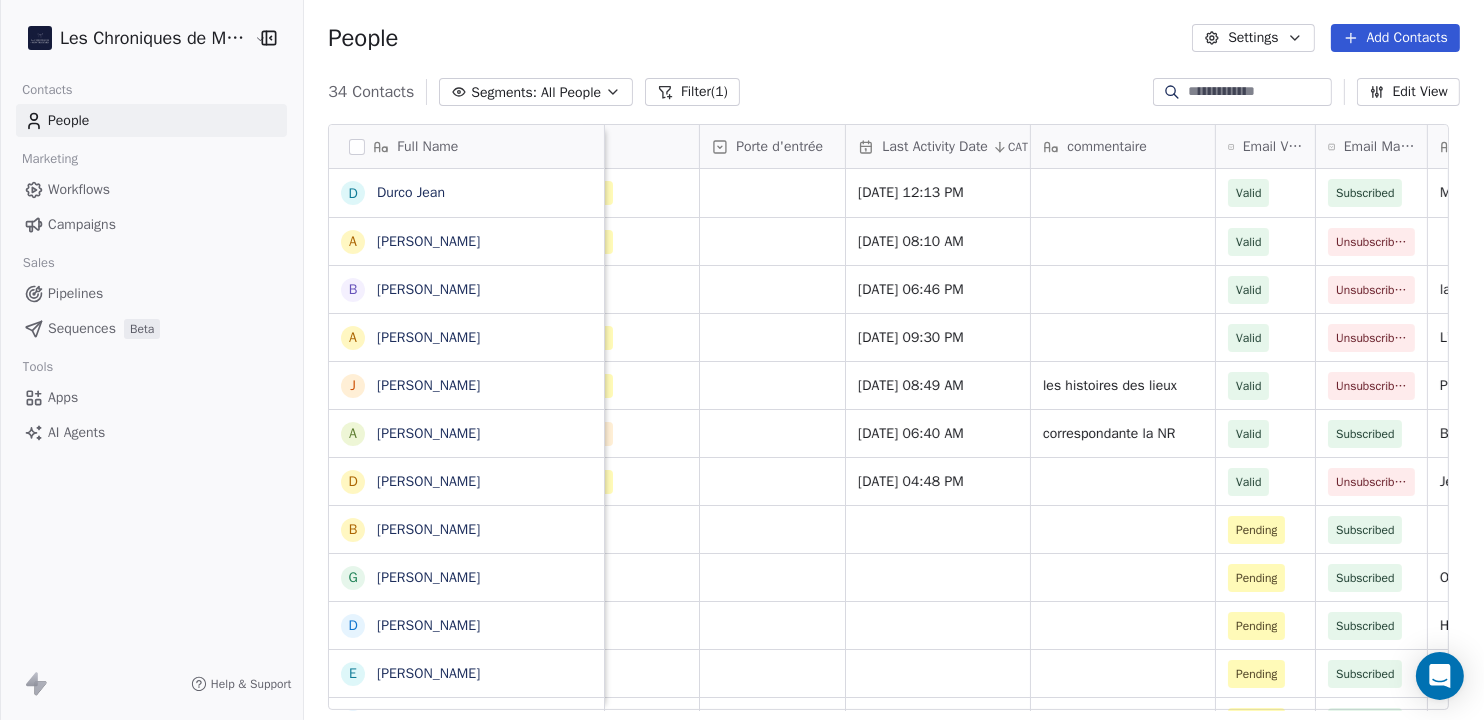 click on "Filter  (1)" at bounding box center [692, 92] 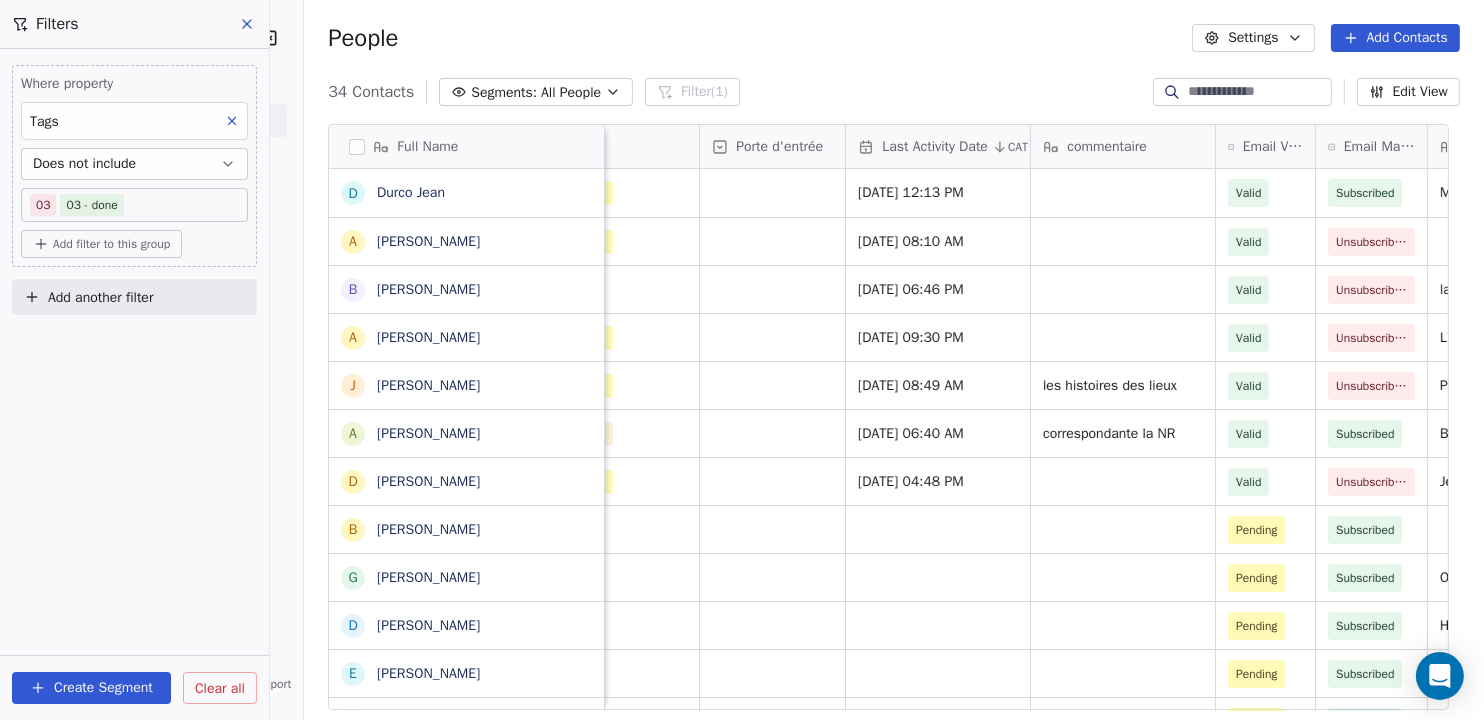 click on "Clear all" at bounding box center [220, 688] 